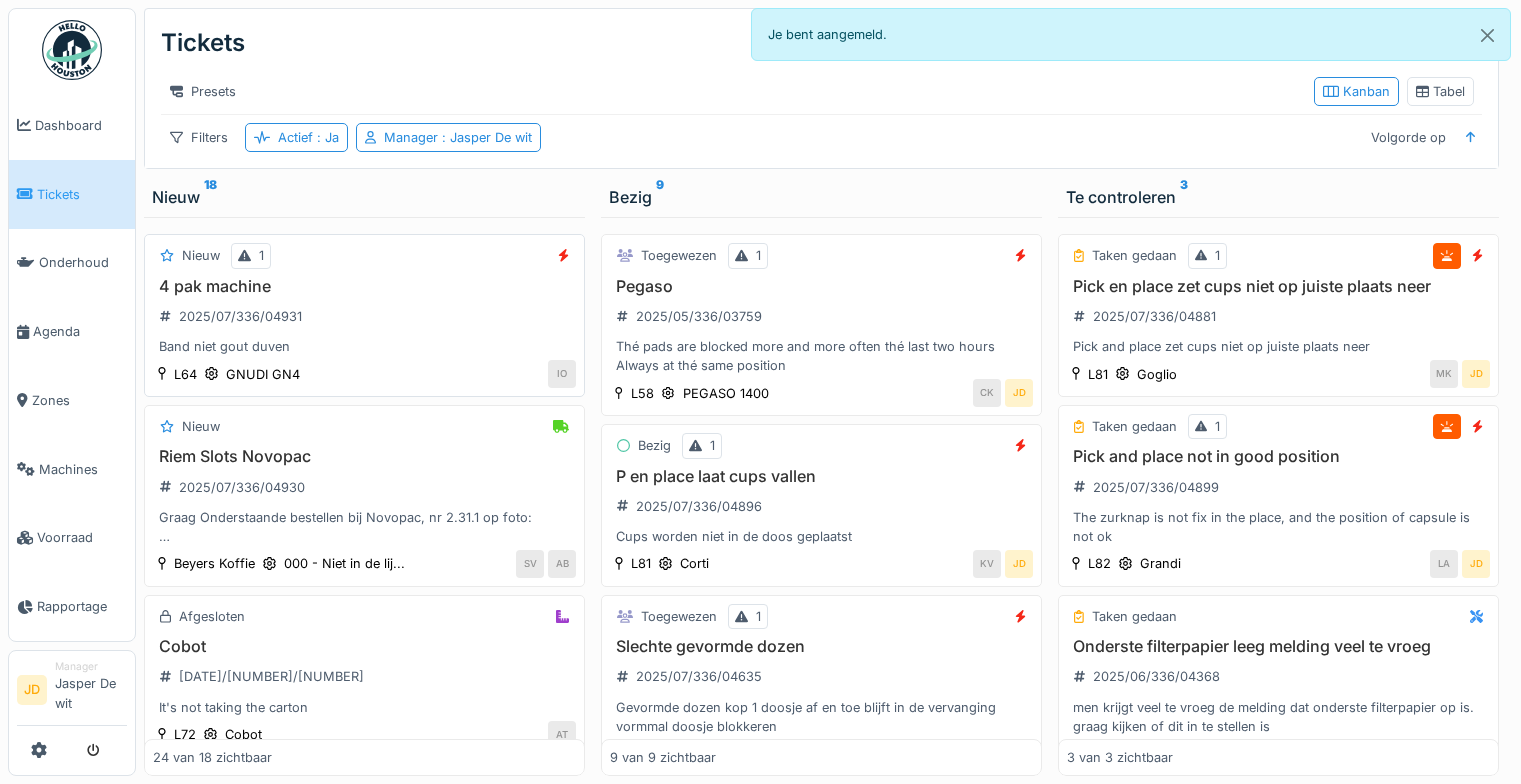 scroll, scrollTop: 0, scrollLeft: 0, axis: both 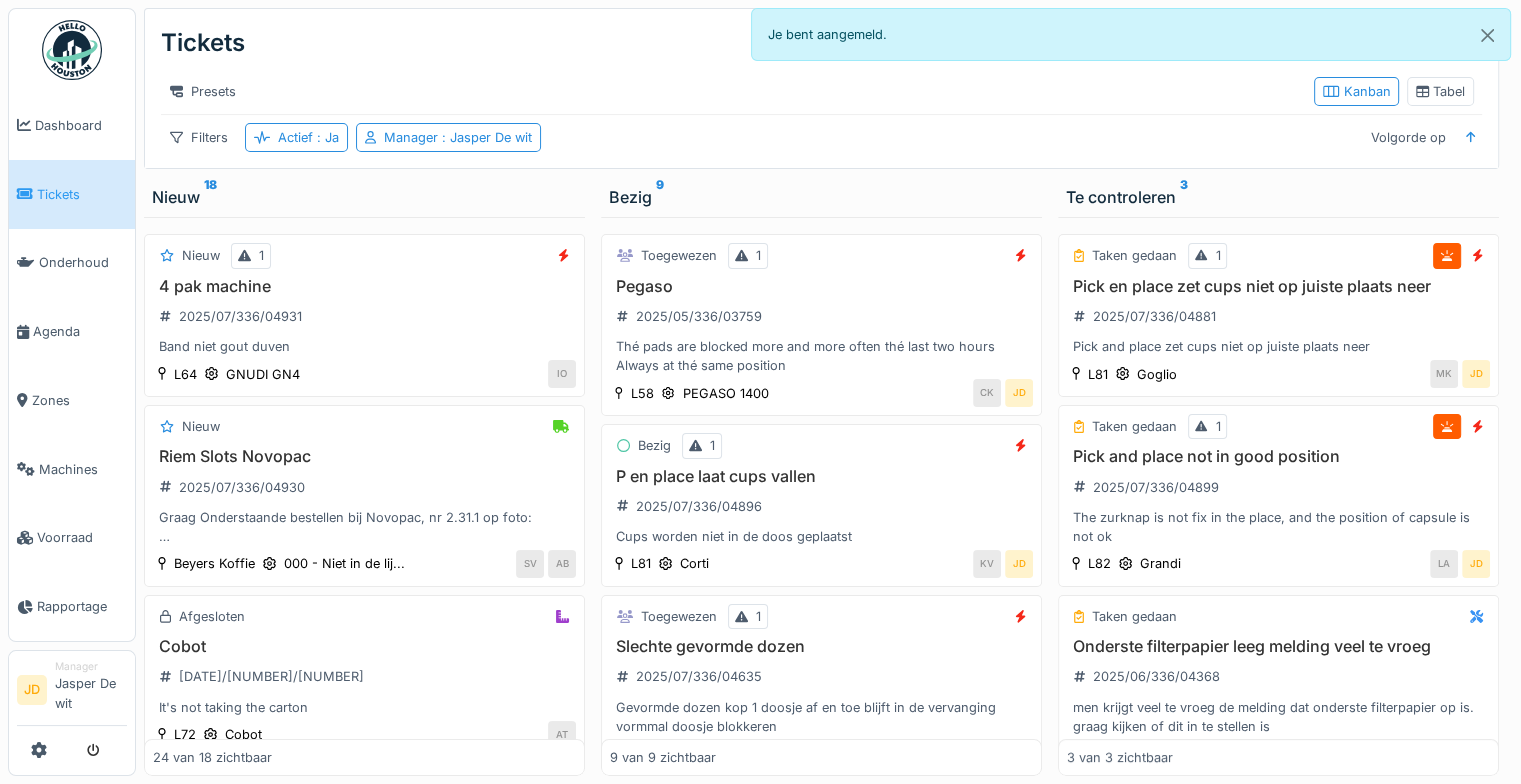 click on "Tickets" at bounding box center (82, 194) 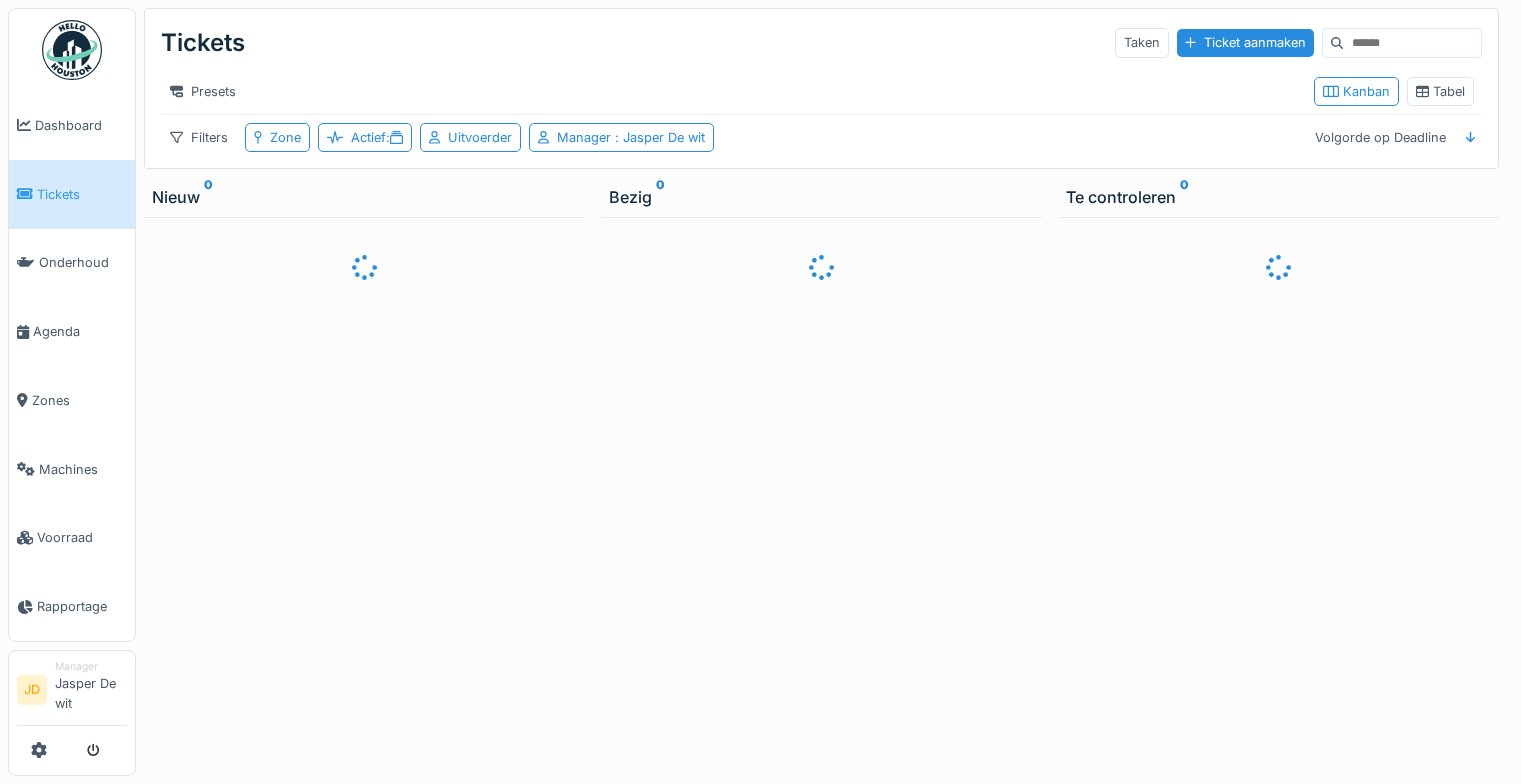 scroll, scrollTop: 0, scrollLeft: 0, axis: both 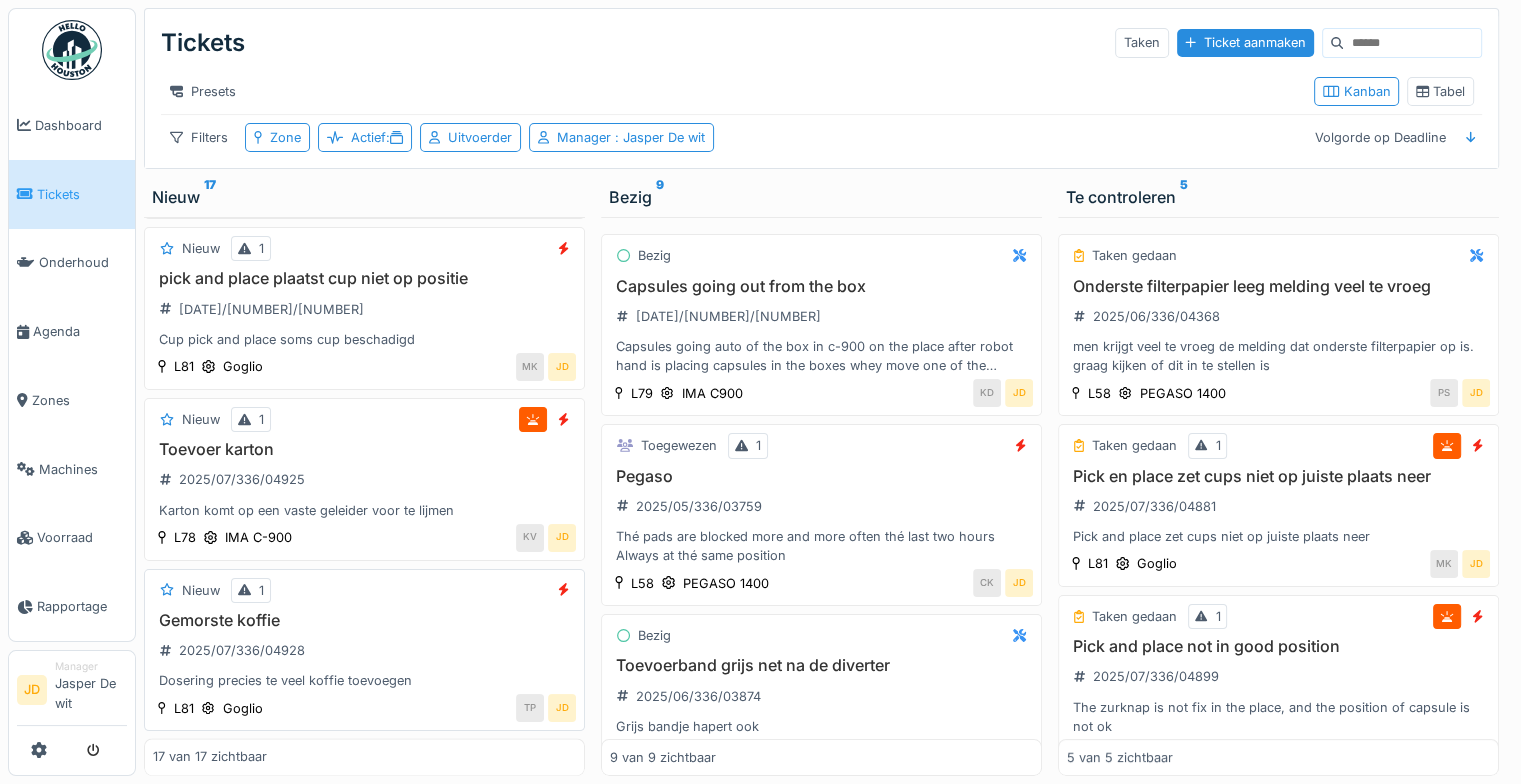 click on "Nieuw 1 Gemorste koffie [DATE]/[NUMBER]/[NUMBER] Dosering precies te veel koffie toevoegen L81 Goglio TP JD" at bounding box center (364, 650) 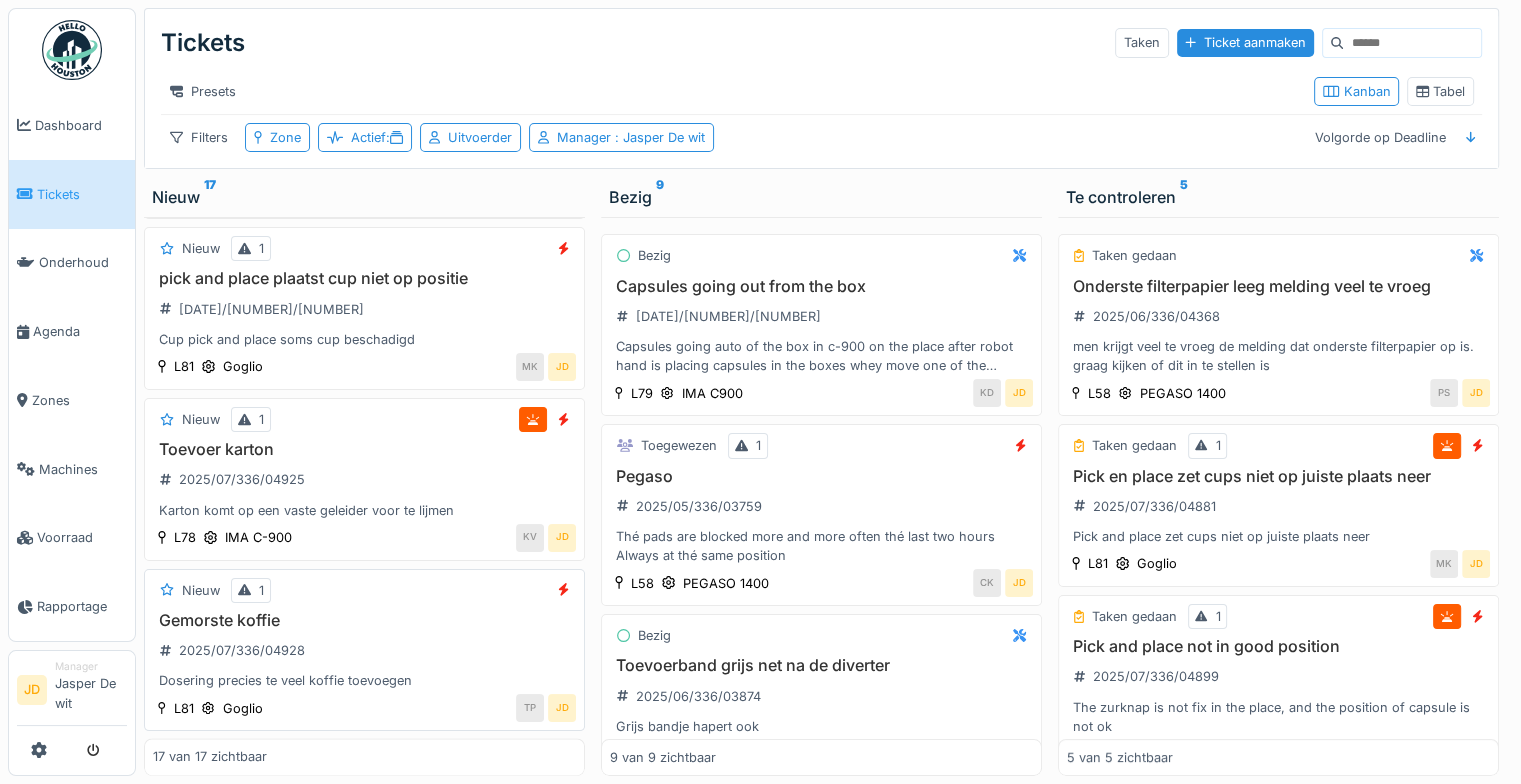 click on "Gemorste koffie [YEAR]/[NUMBER]/[NUMBER] Dosering precies te veel koffie toevoegen" at bounding box center (364, 651) 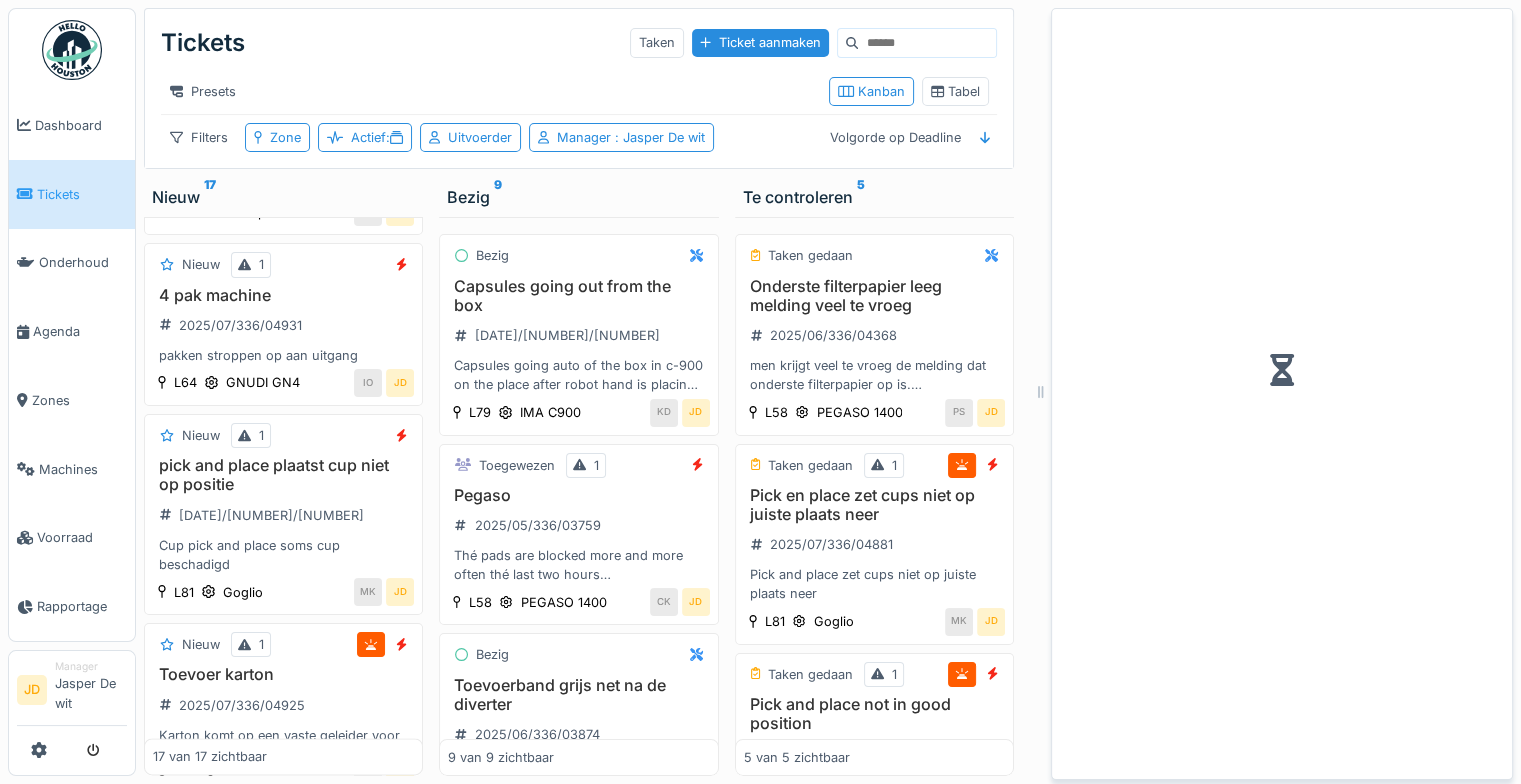 scroll, scrollTop: 2883, scrollLeft: 0, axis: vertical 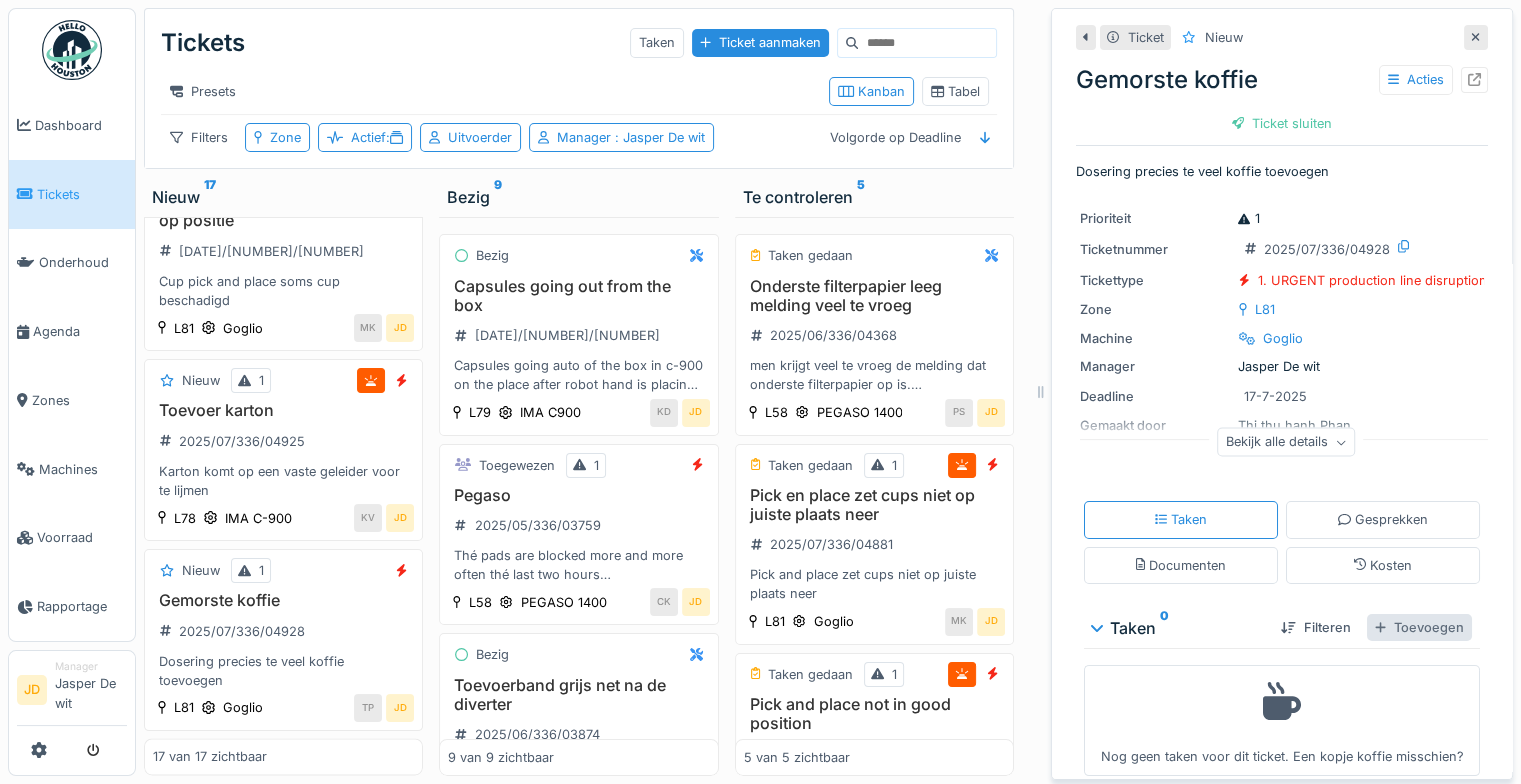 click on "Toevoegen" at bounding box center [1419, 627] 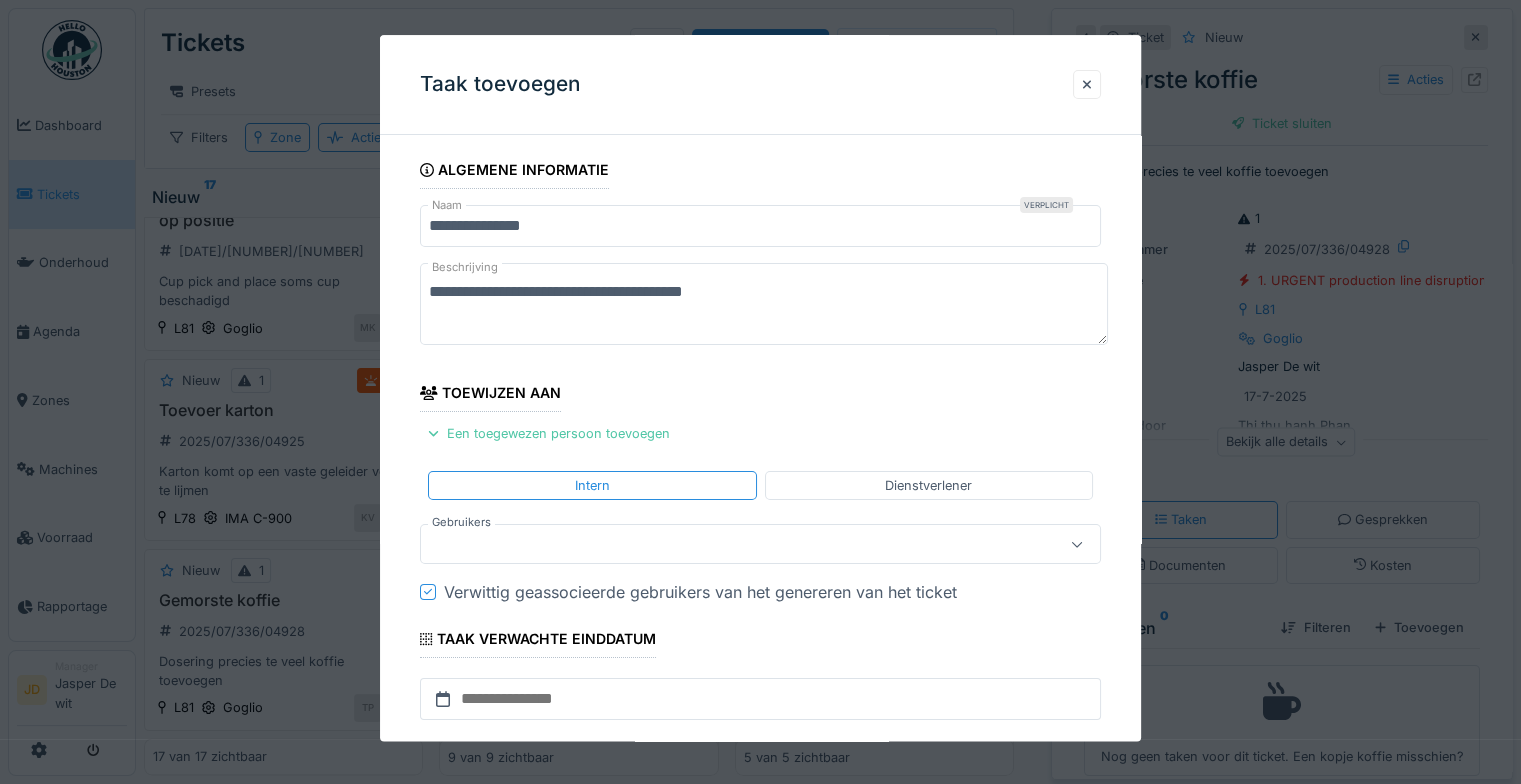 click at bounding box center (726, 545) 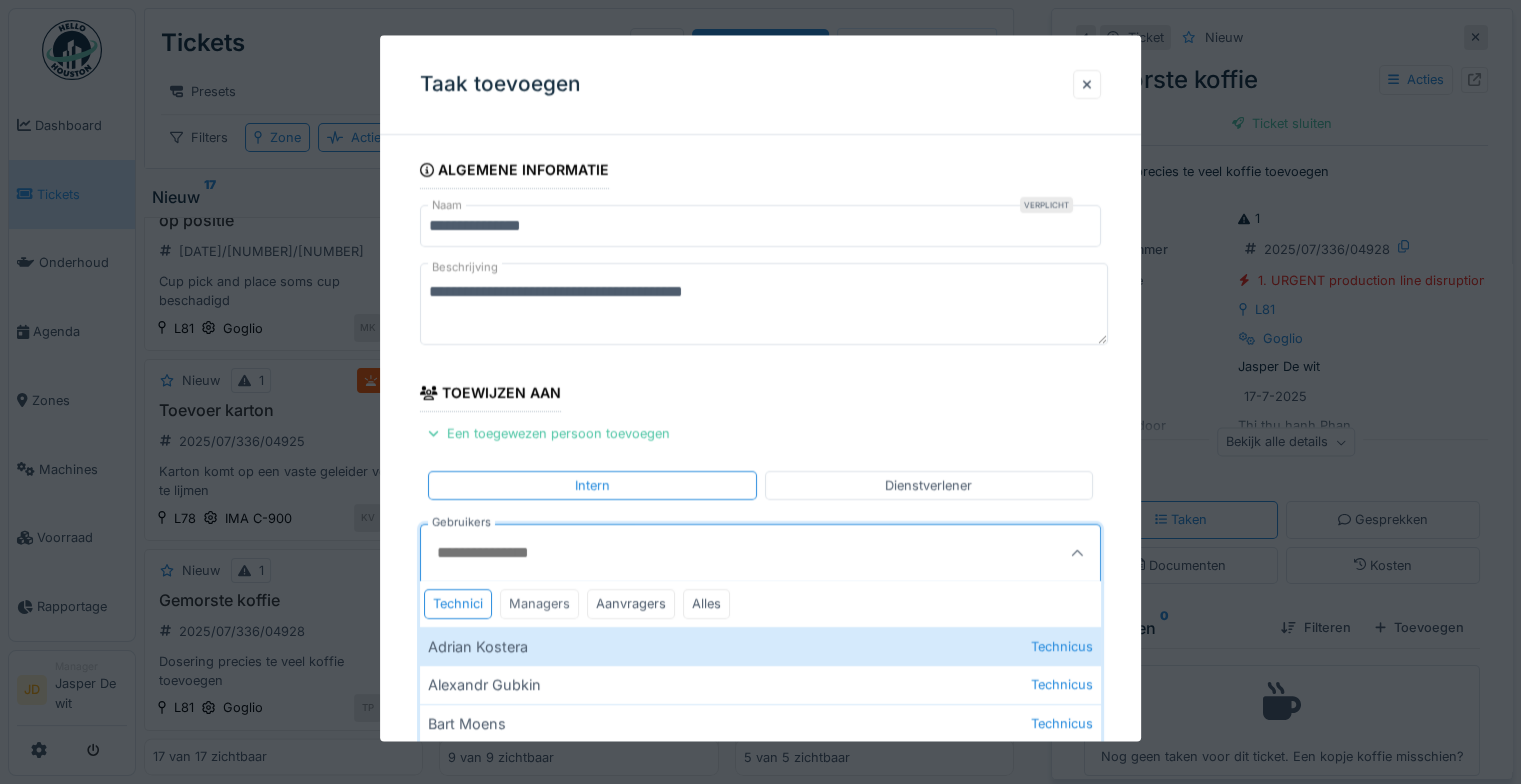 click on "Managers" at bounding box center (539, 604) 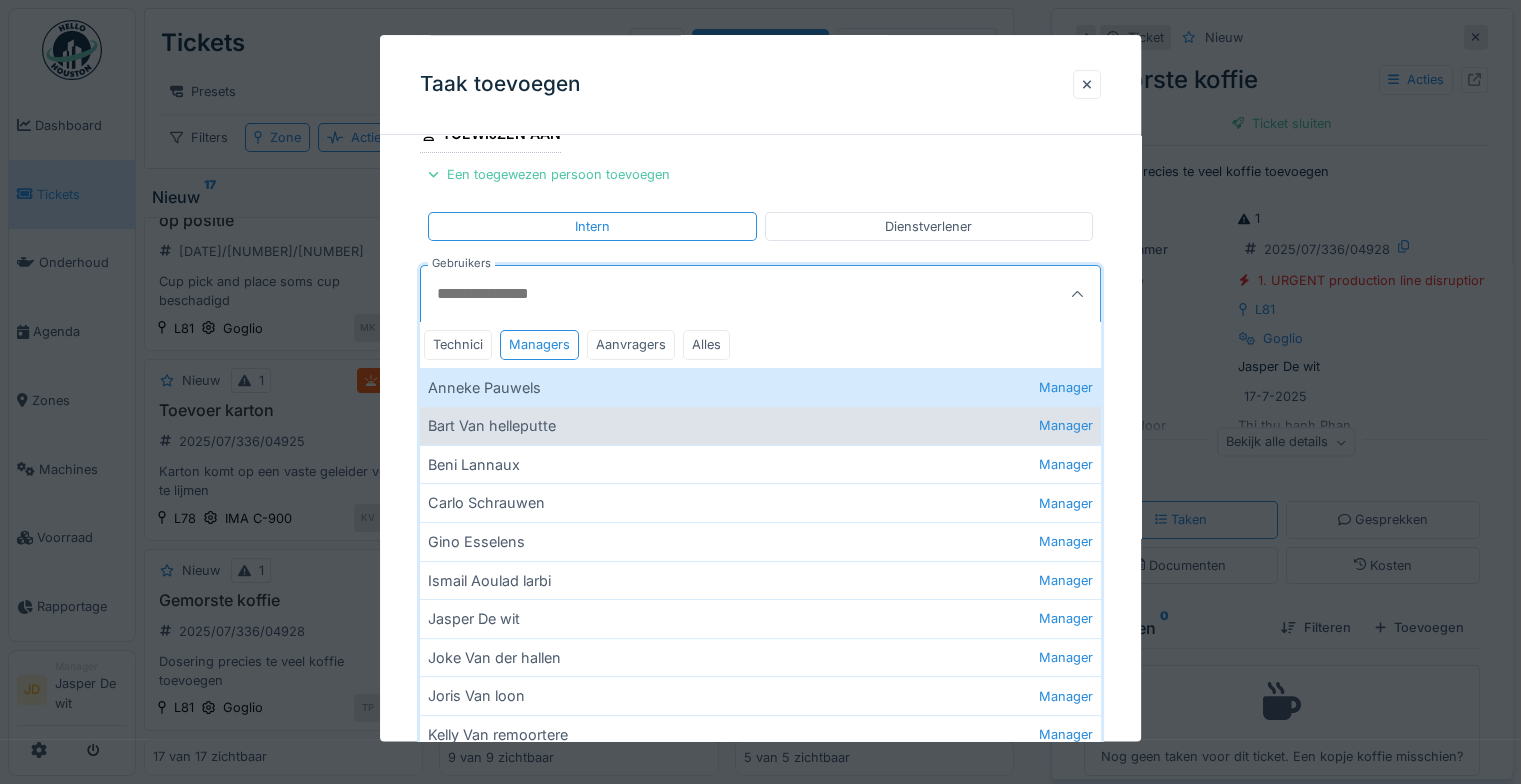 scroll, scrollTop: 260, scrollLeft: 0, axis: vertical 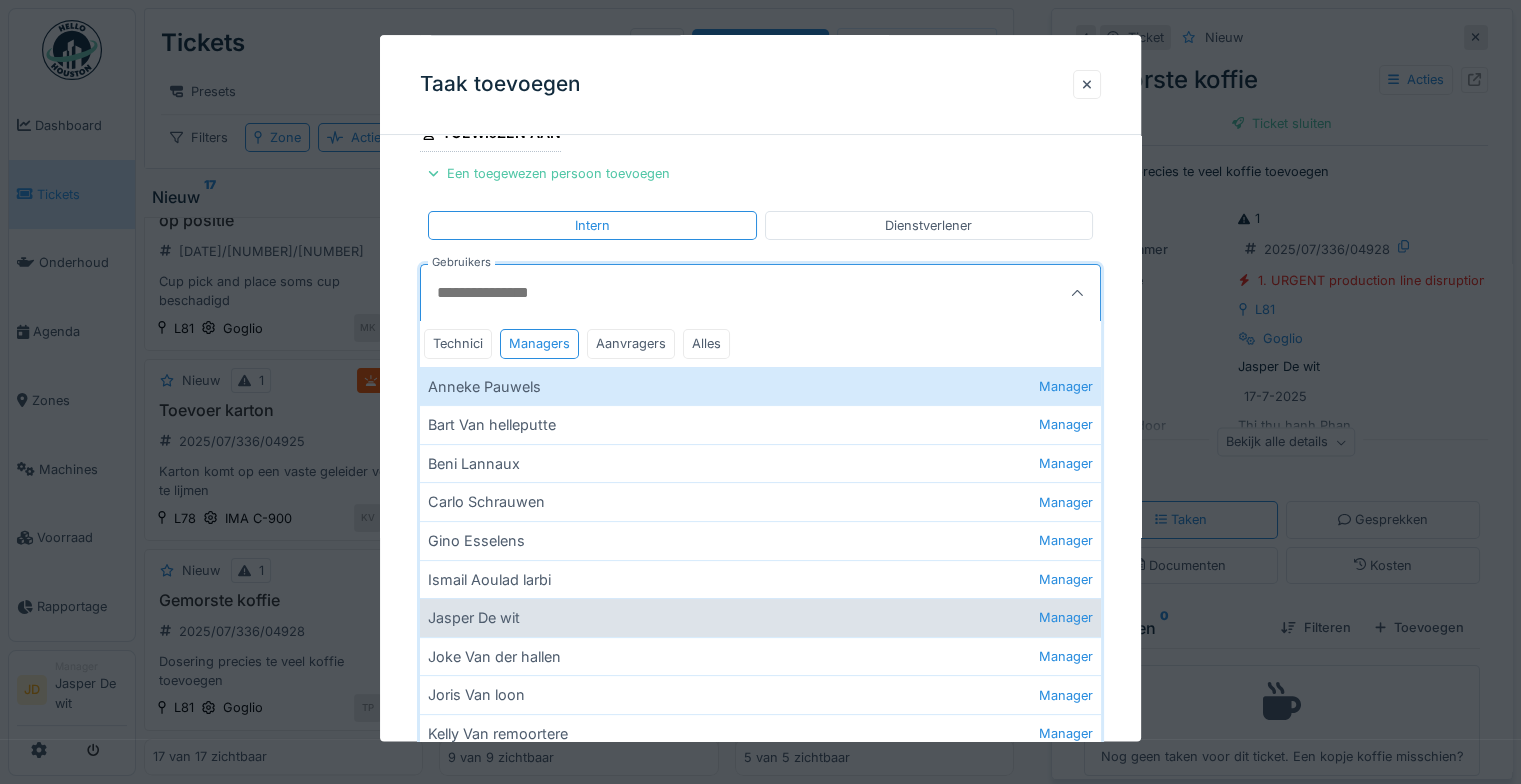 click on "Jasper De wit   Manager" at bounding box center [760, 617] 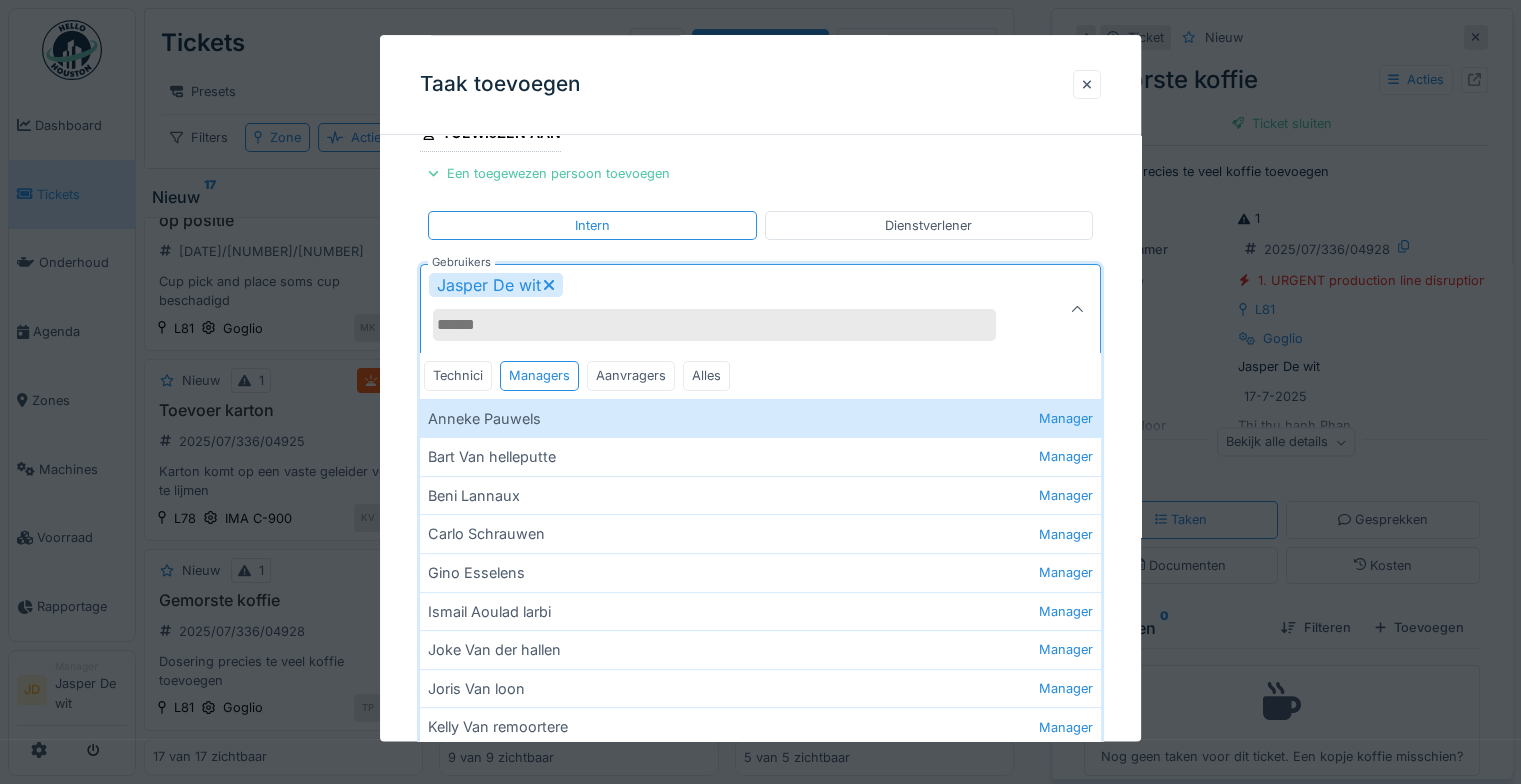 click 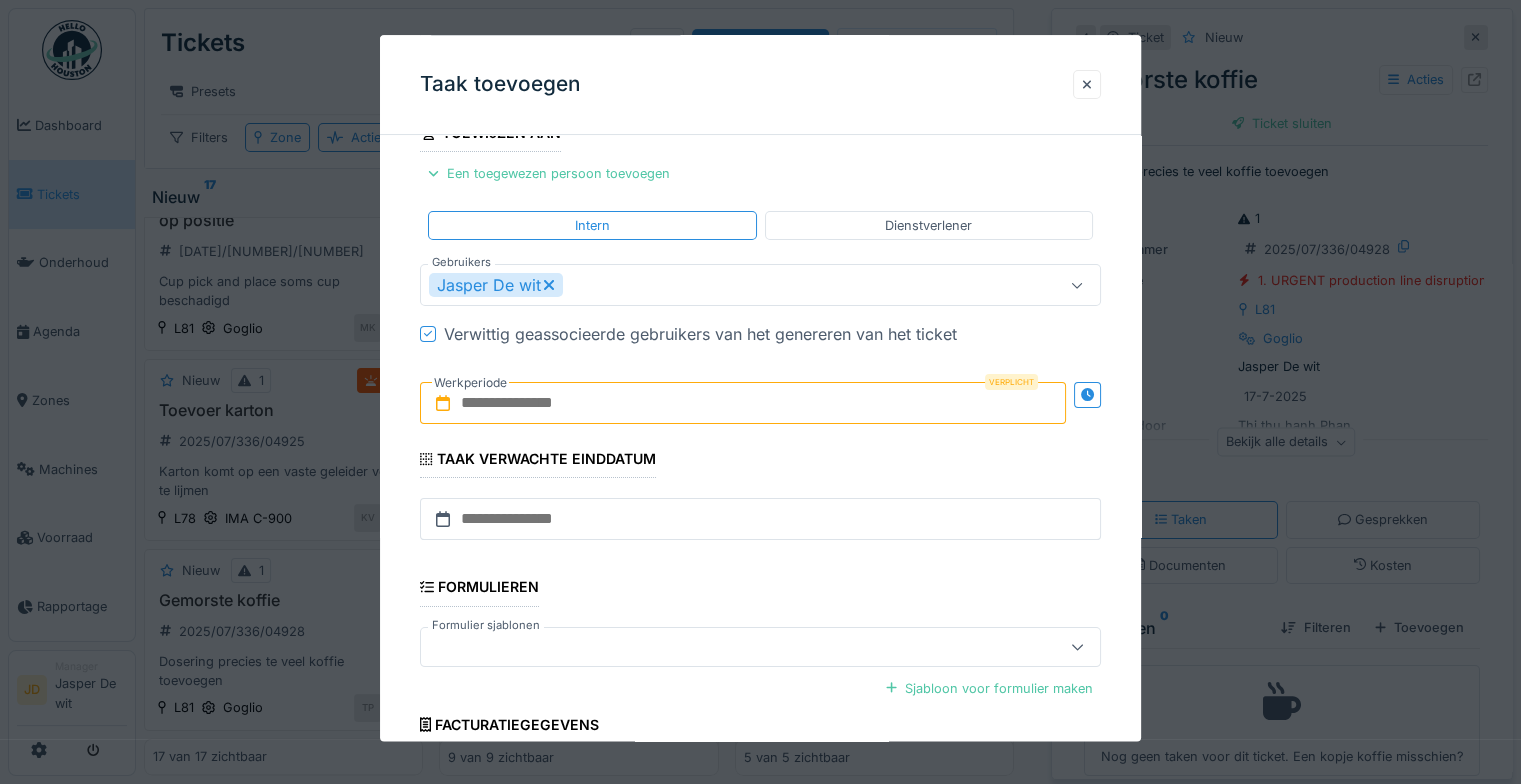 click at bounding box center [743, 404] 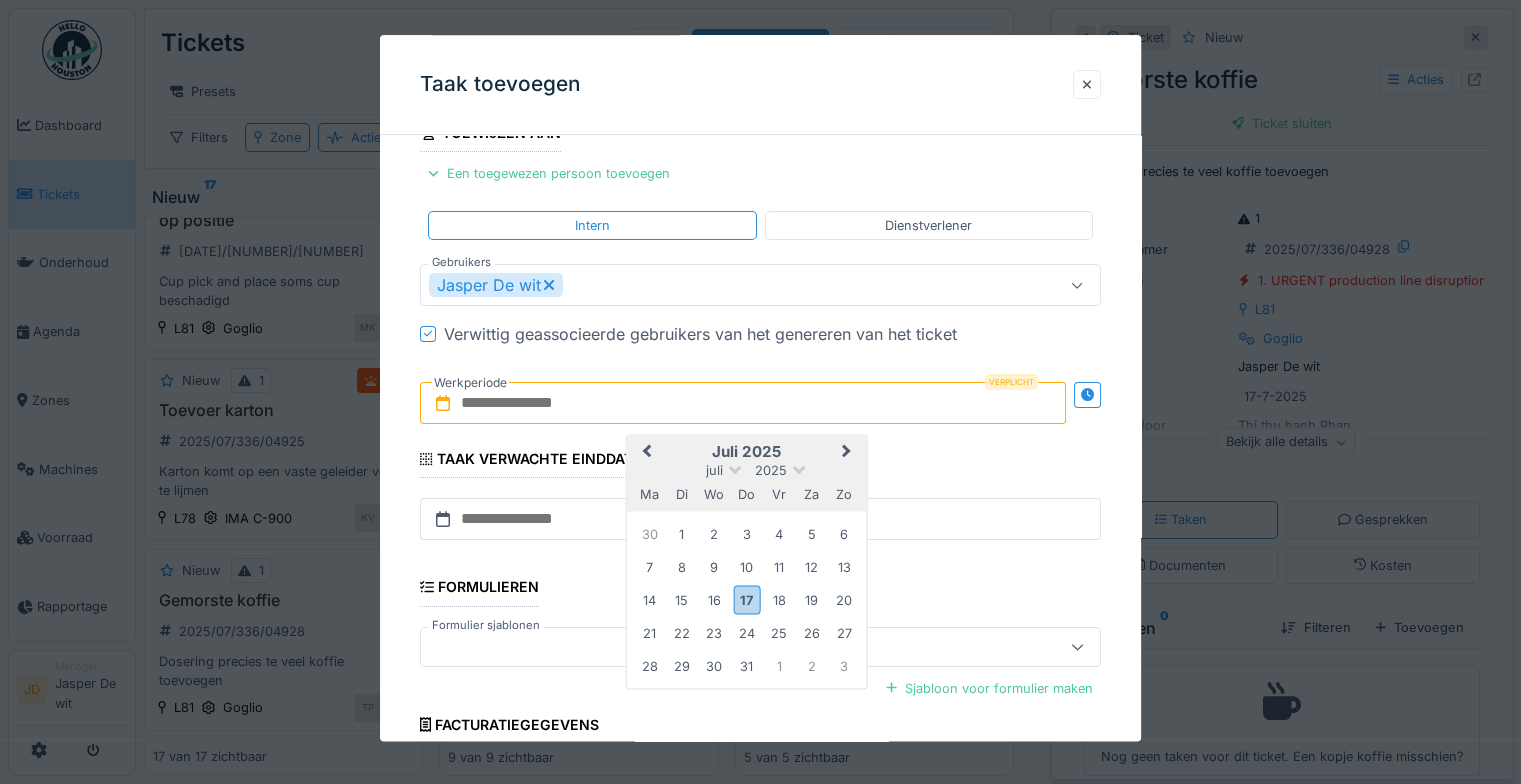 click on "juli 2025" at bounding box center (747, 470) 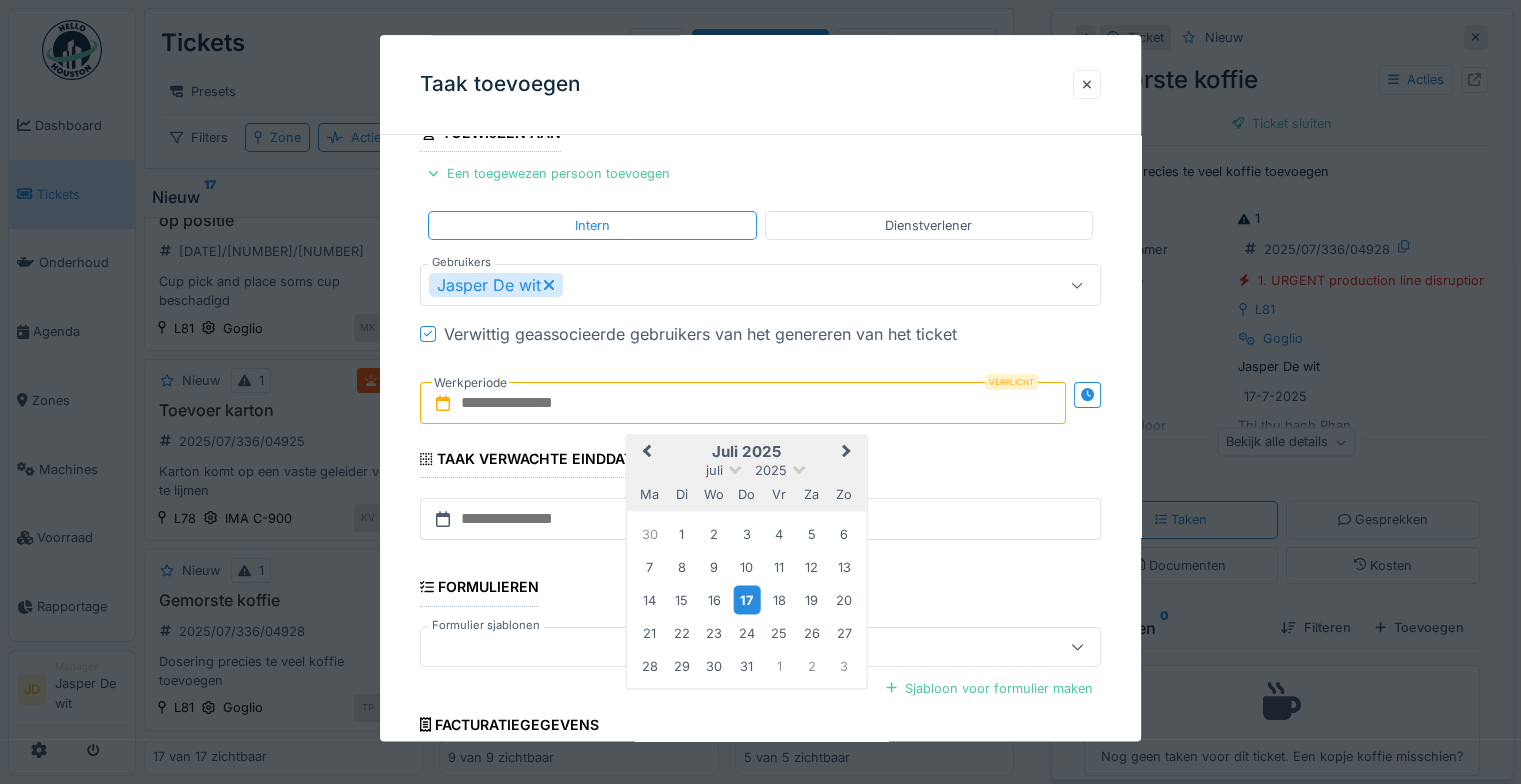 click on "17" at bounding box center [746, 600] 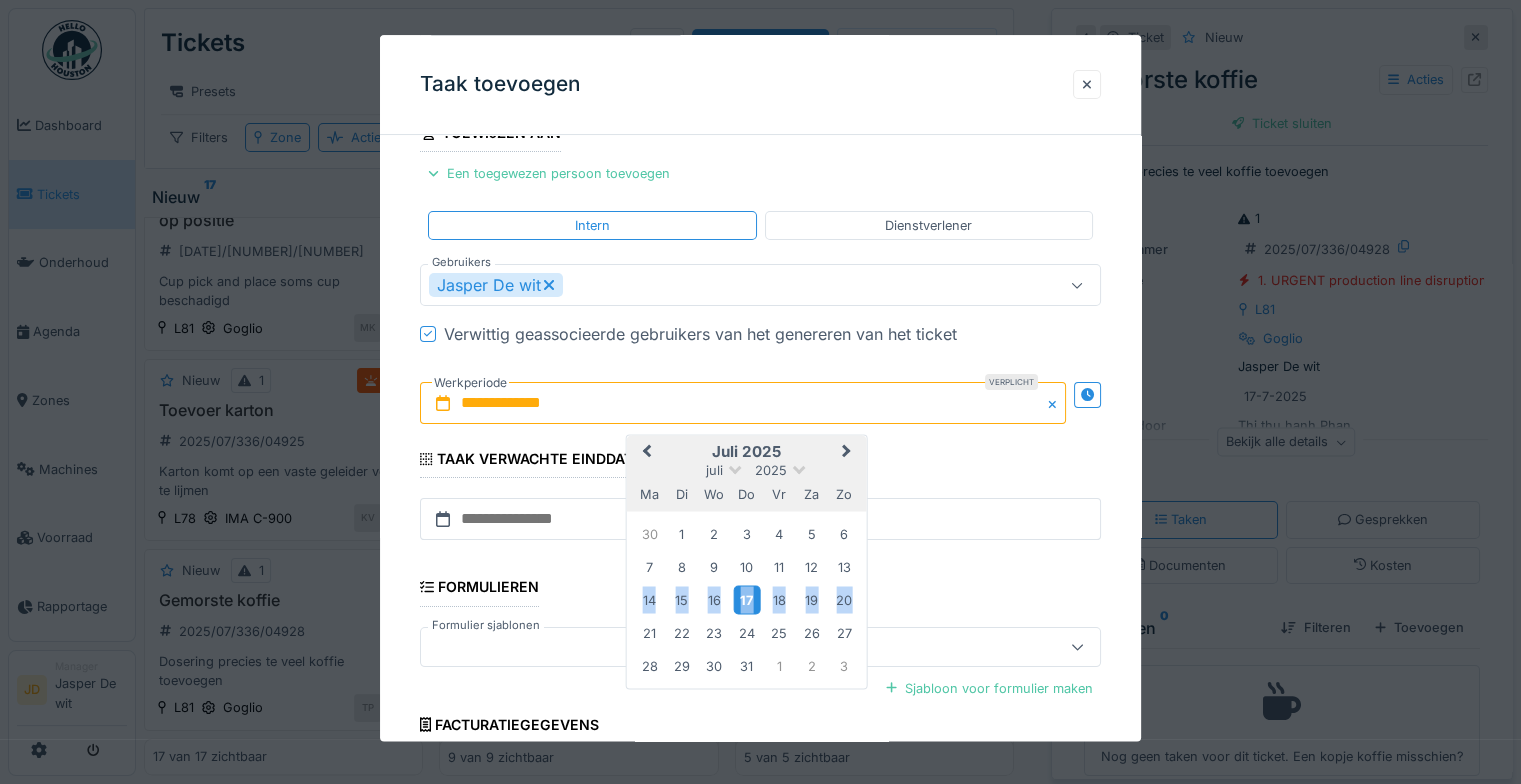 click on "17" at bounding box center (746, 600) 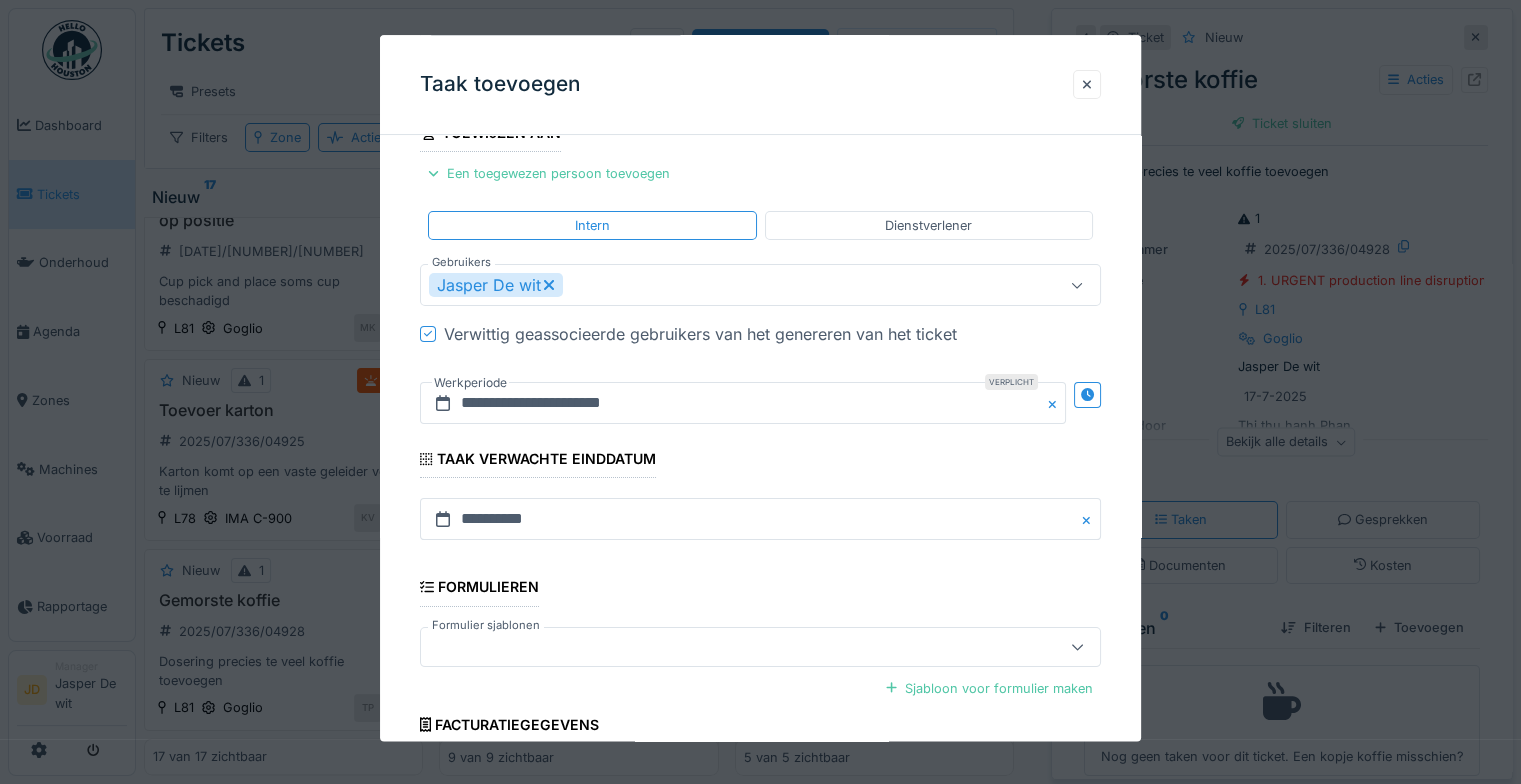scroll, scrollTop: 433, scrollLeft: 0, axis: vertical 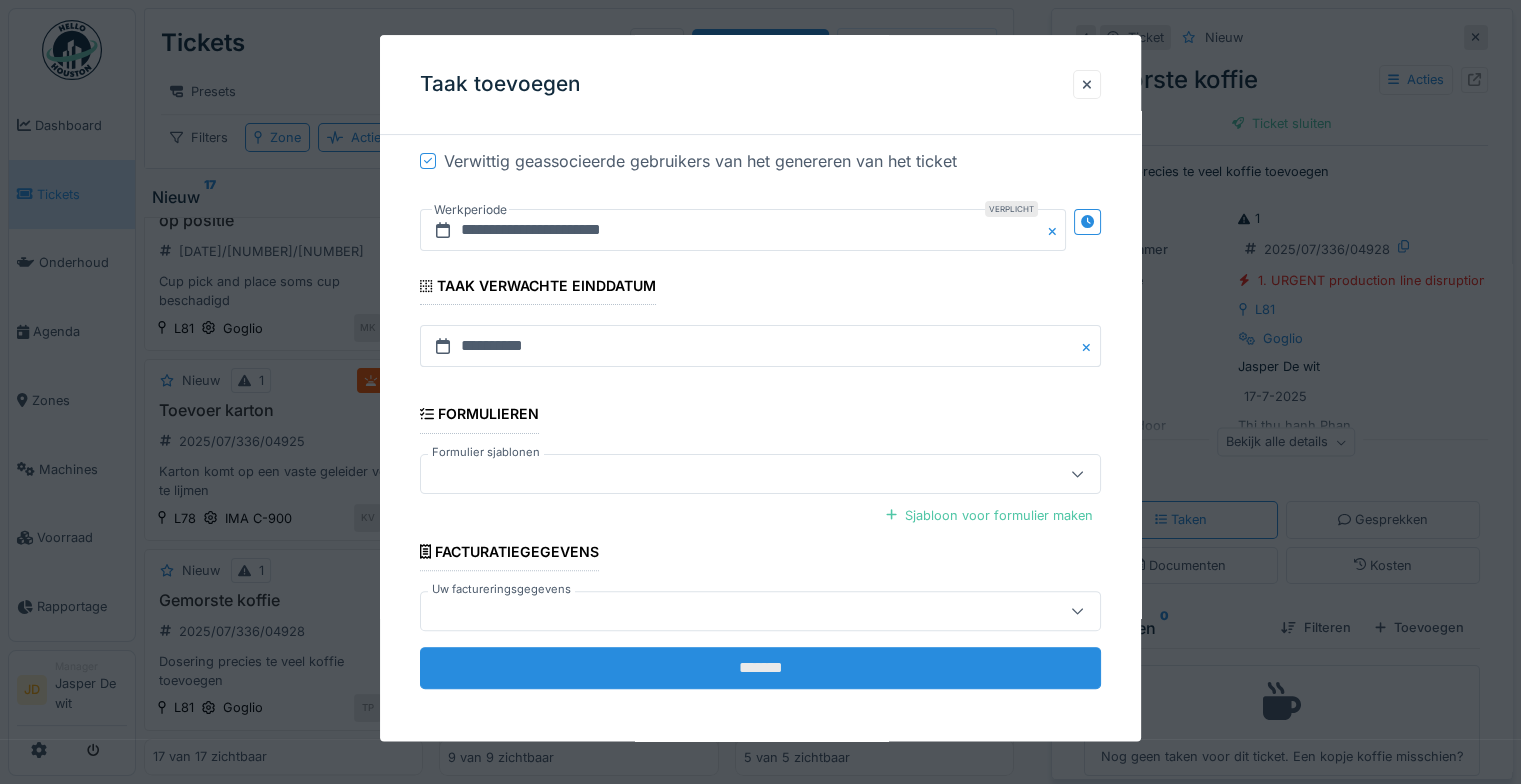 click on "*******" at bounding box center [760, 668] 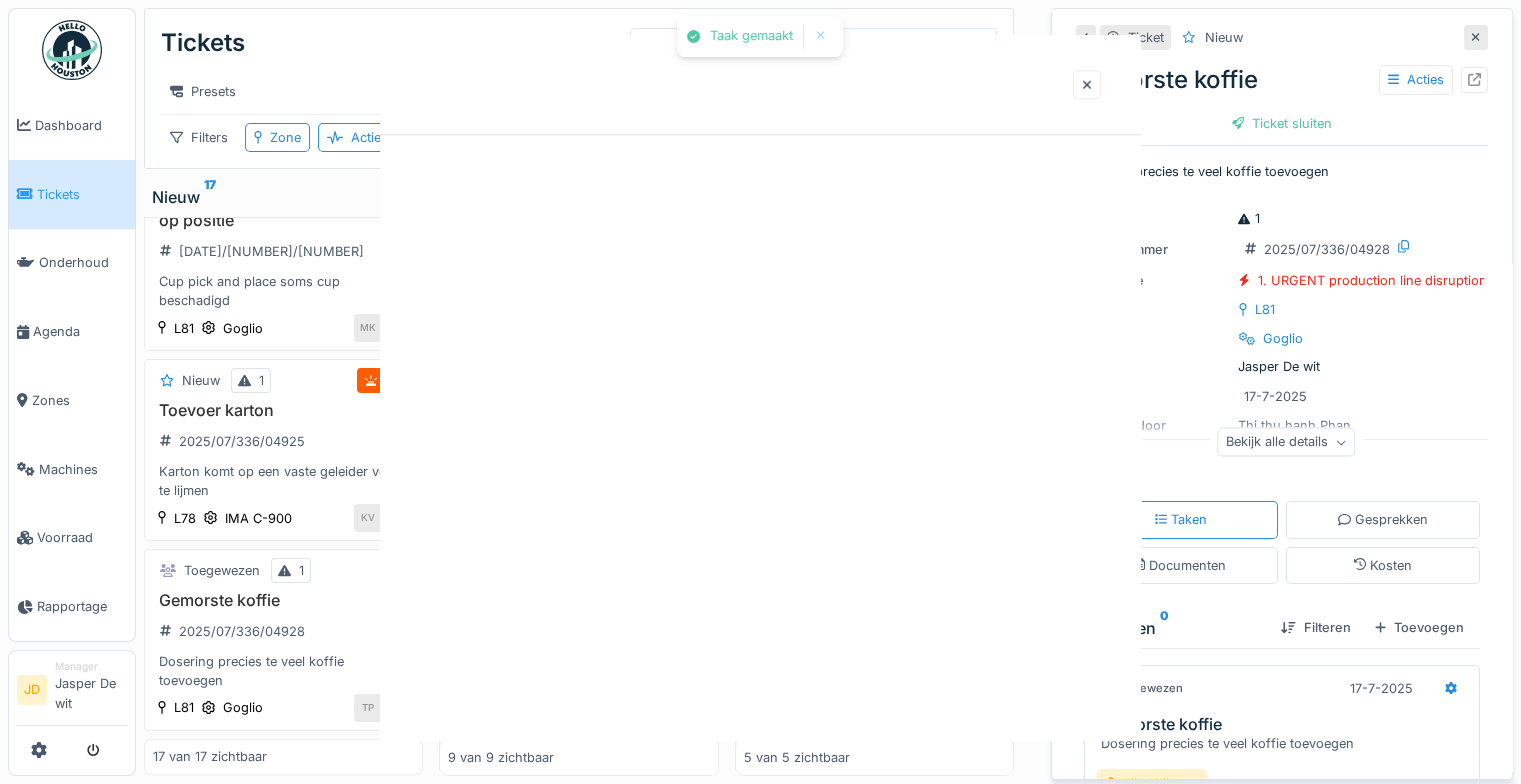 scroll, scrollTop: 0, scrollLeft: 0, axis: both 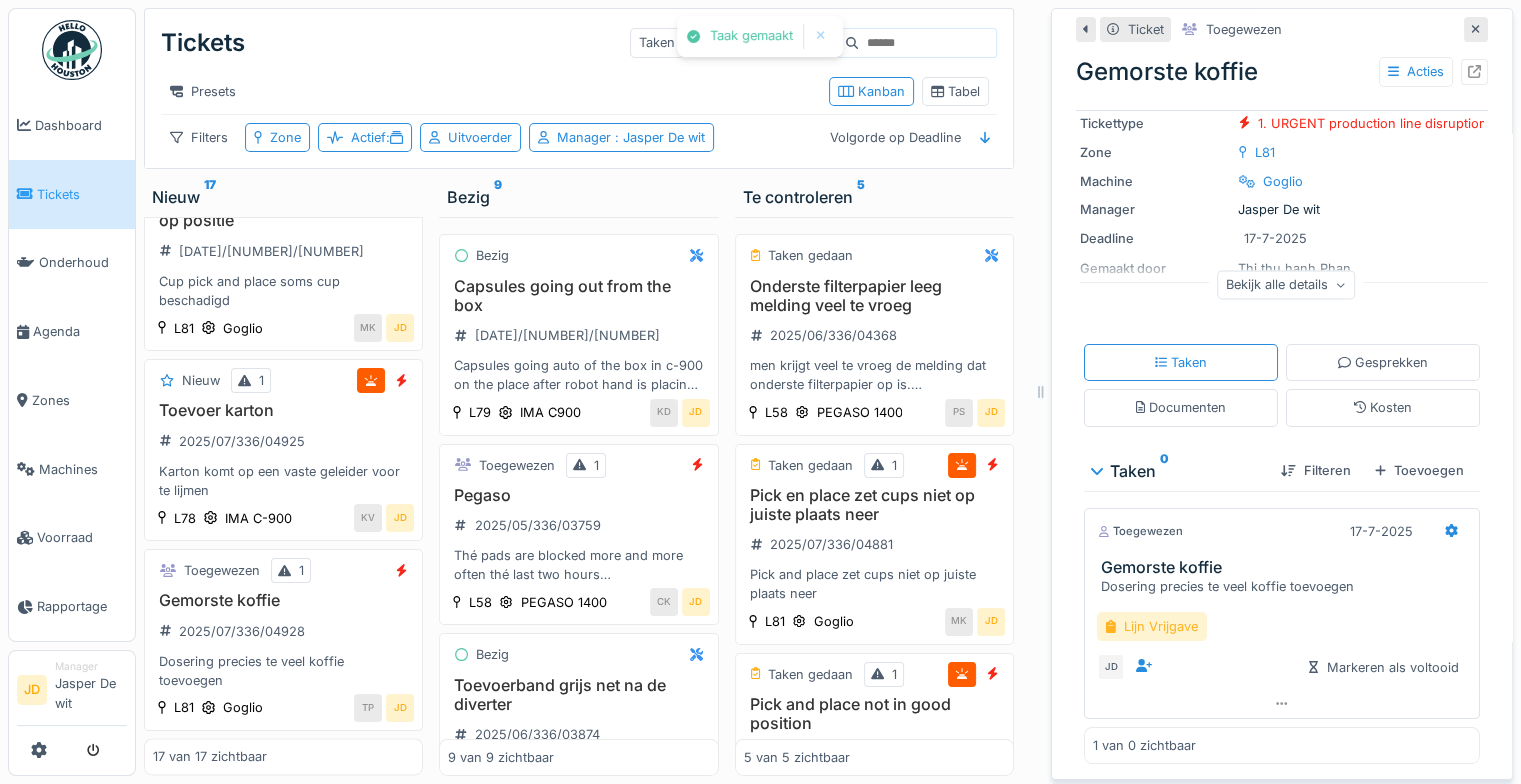 click on "Lijn Vrijgave" at bounding box center [1152, 626] 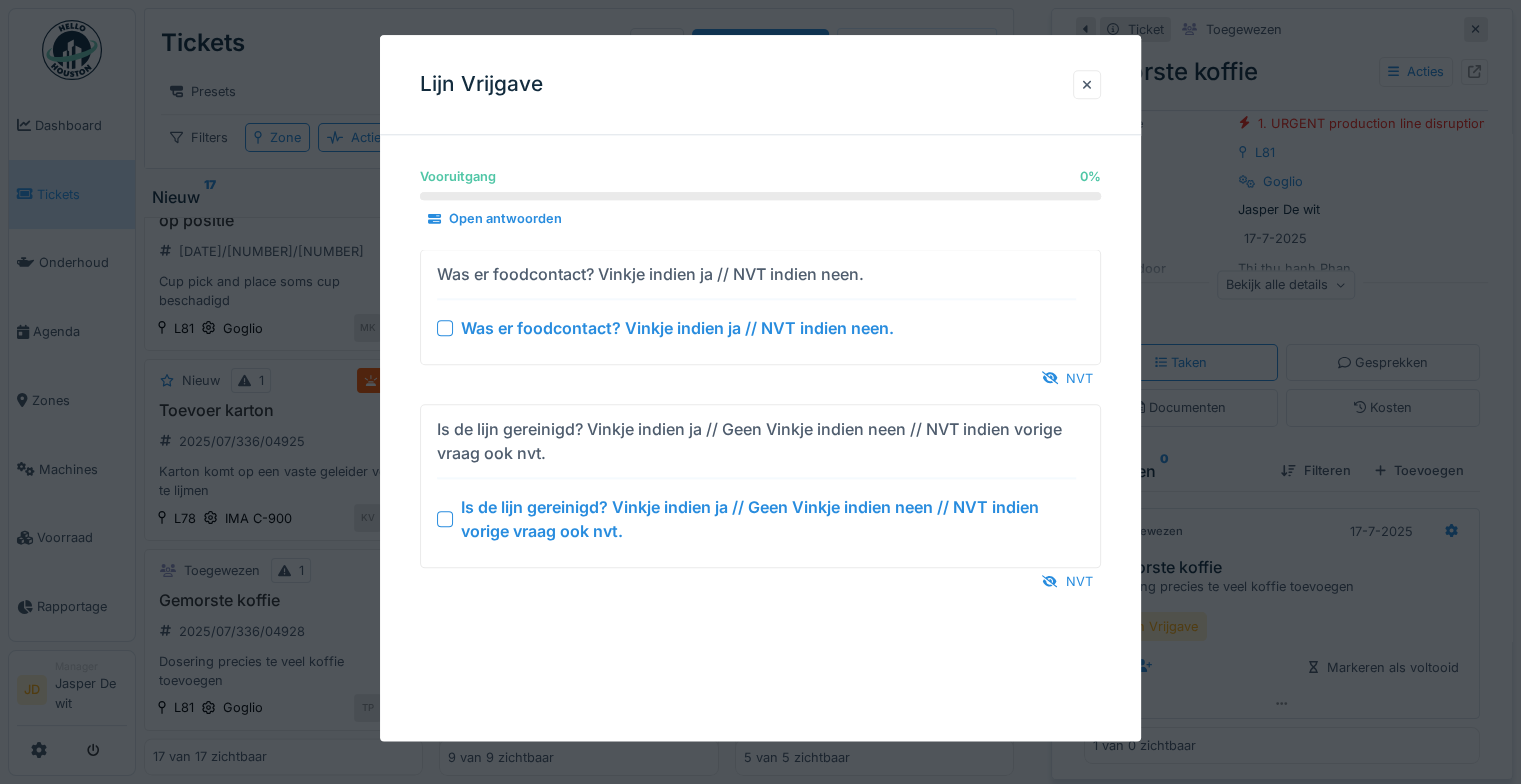 click at bounding box center [445, 519] 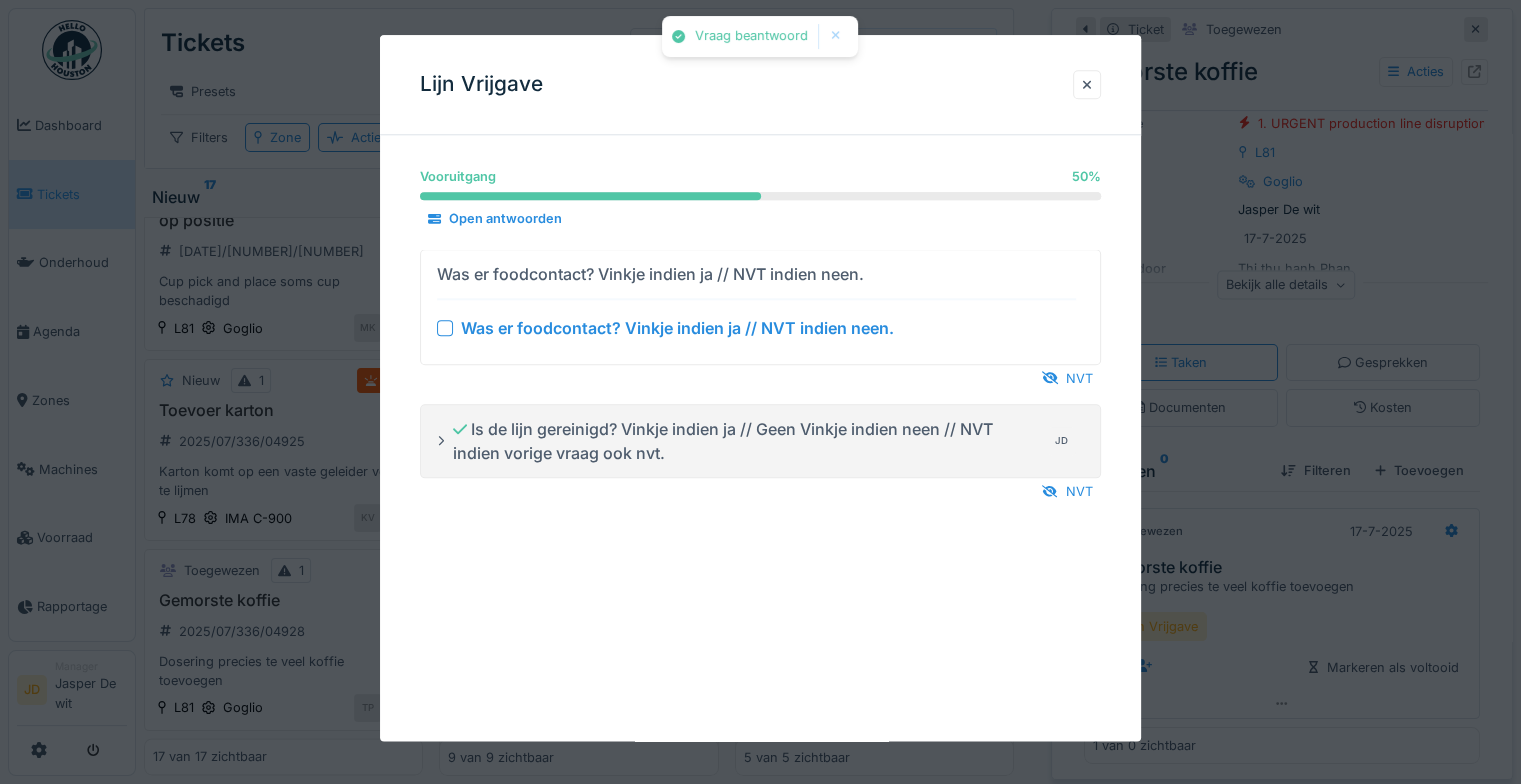 click at bounding box center (445, 328) 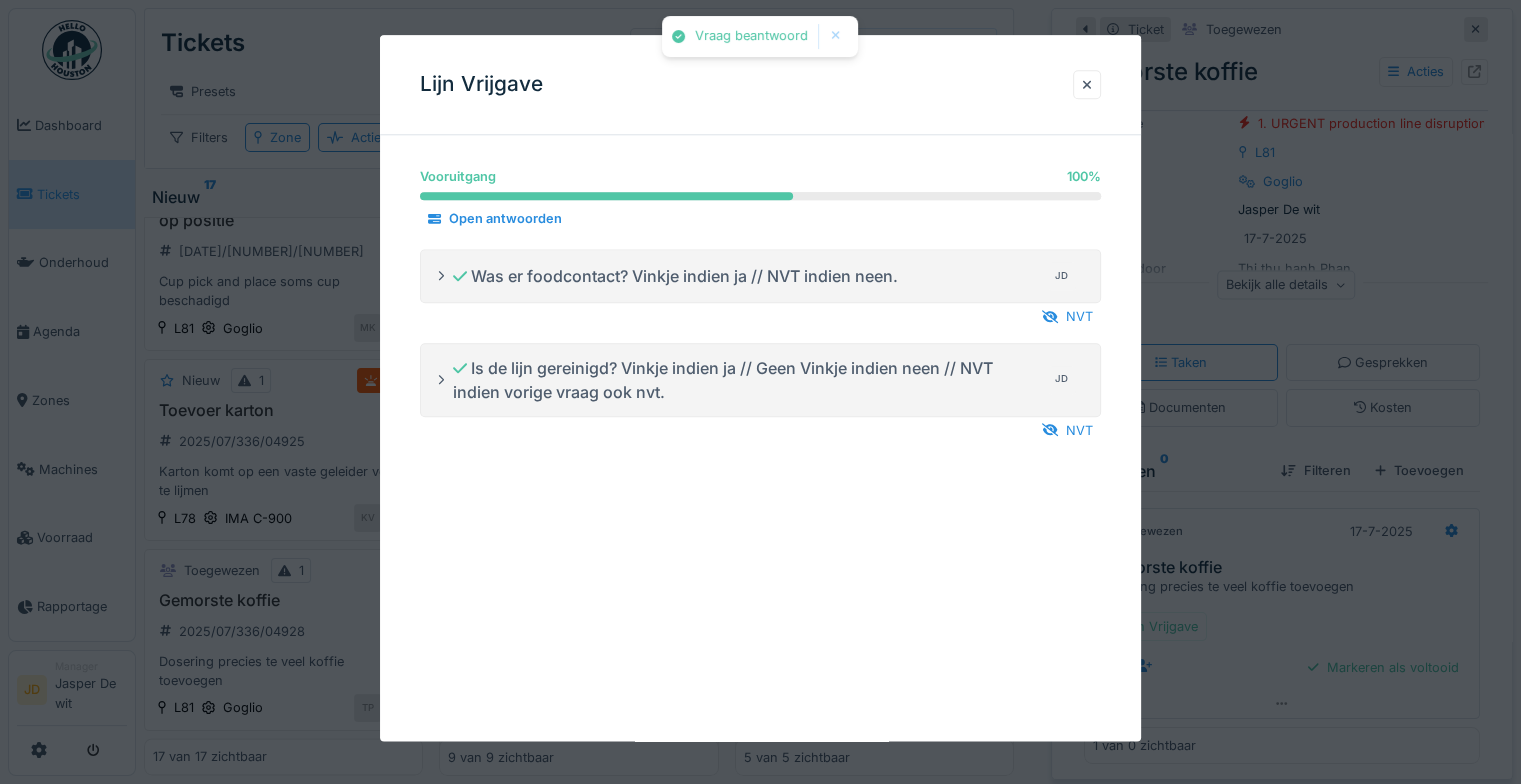 click at bounding box center (760, 392) 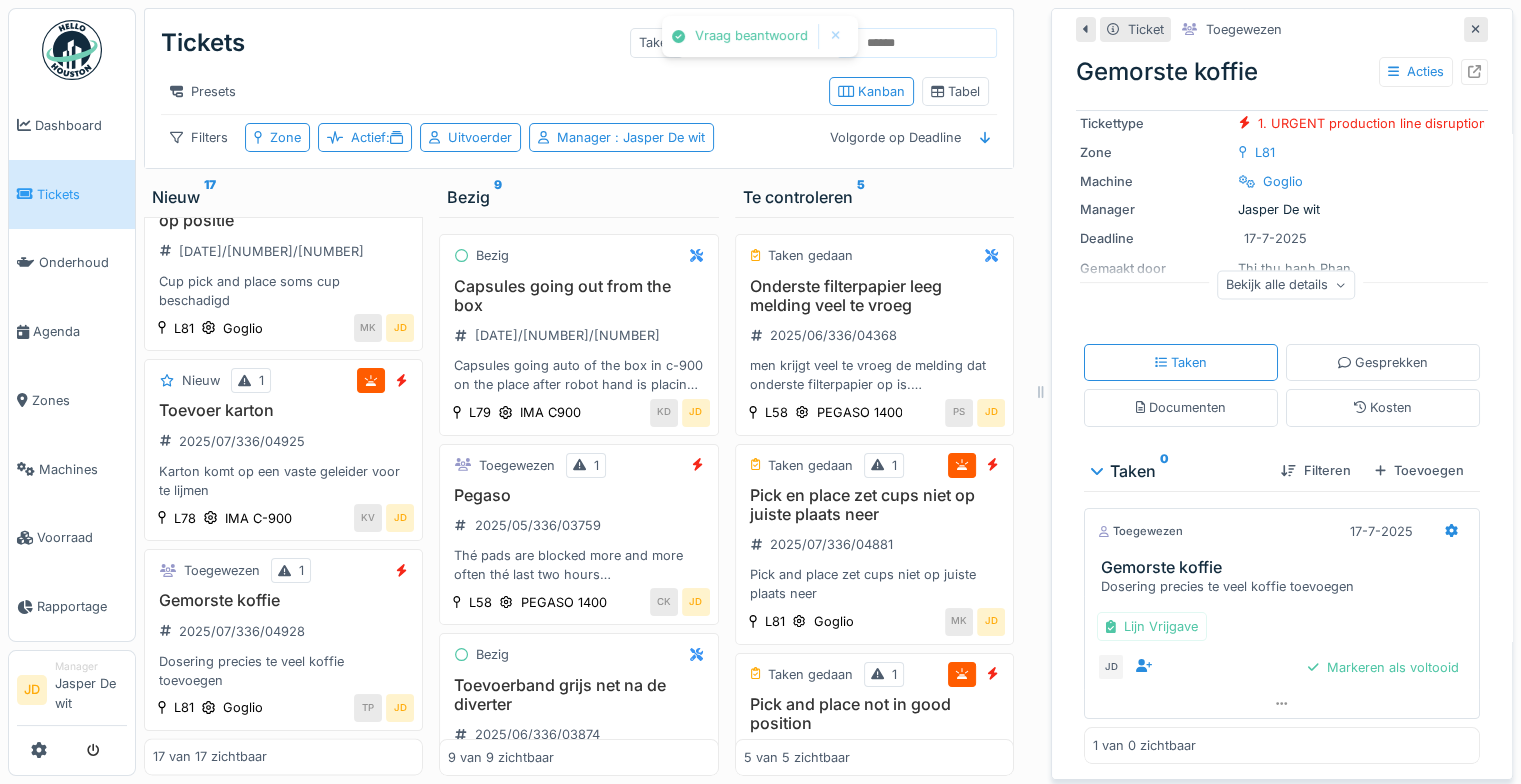 click on "Markeren als voltooid" at bounding box center (1383, 667) 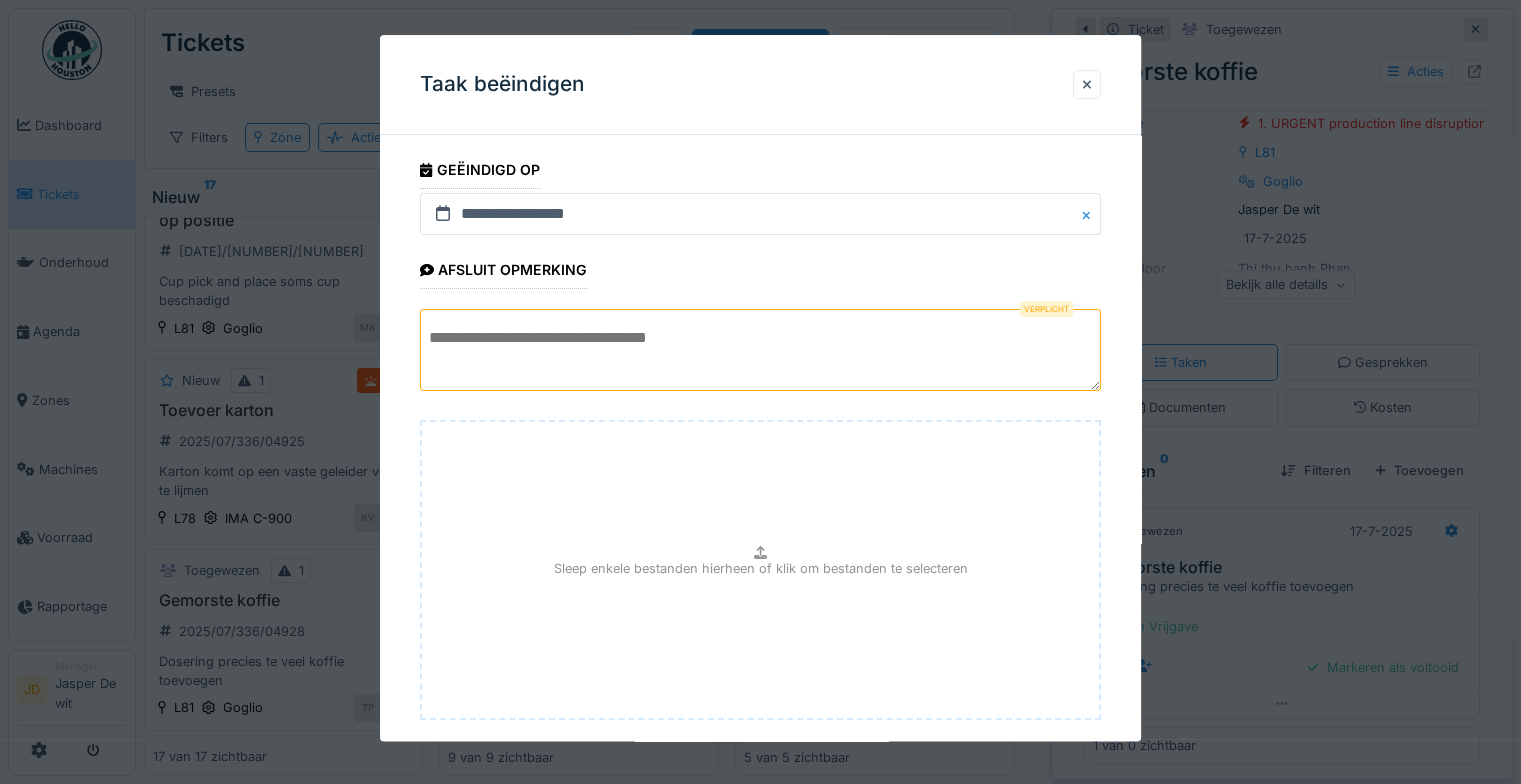 click at bounding box center [760, 350] 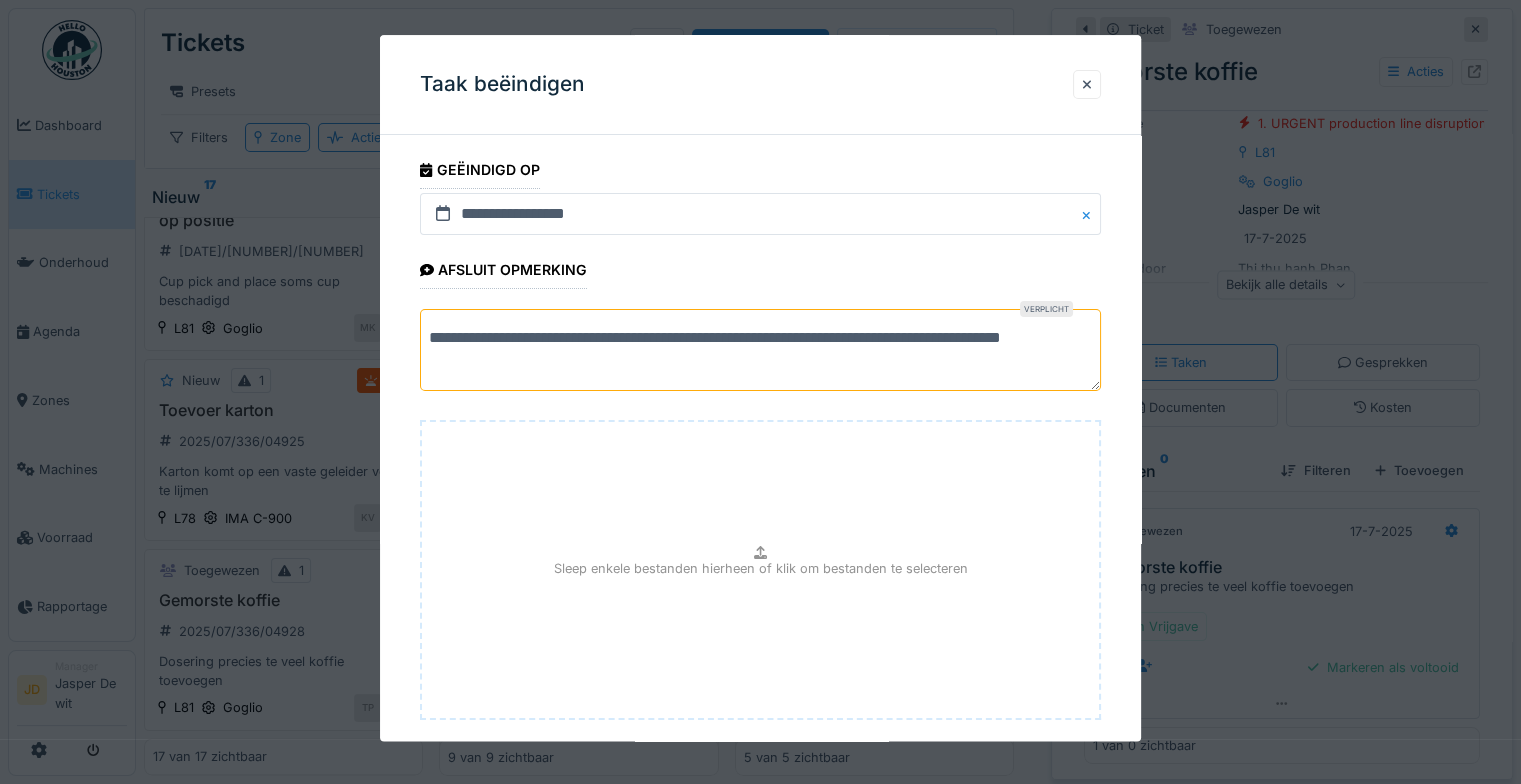 scroll, scrollTop: 108, scrollLeft: 0, axis: vertical 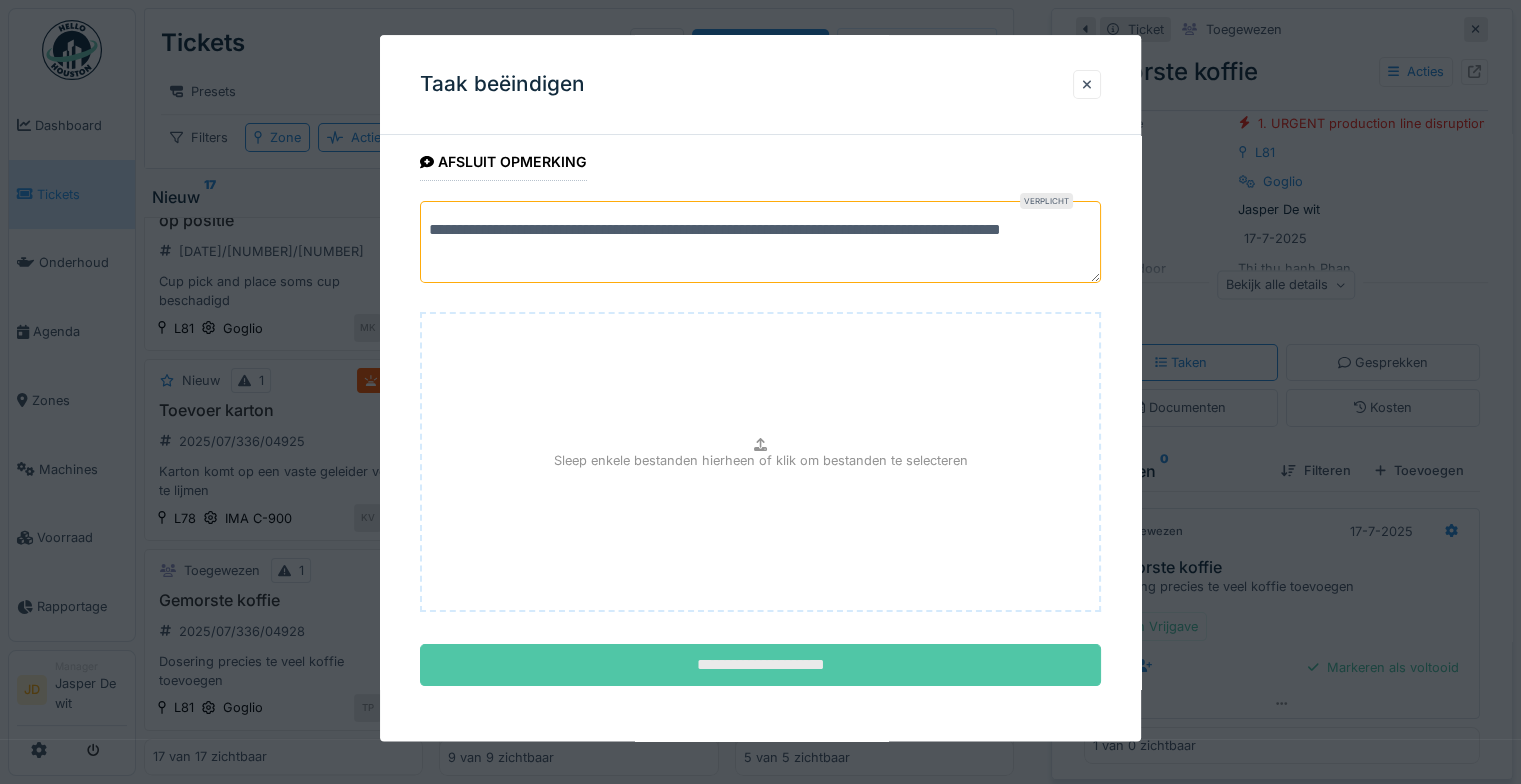 type on "**********" 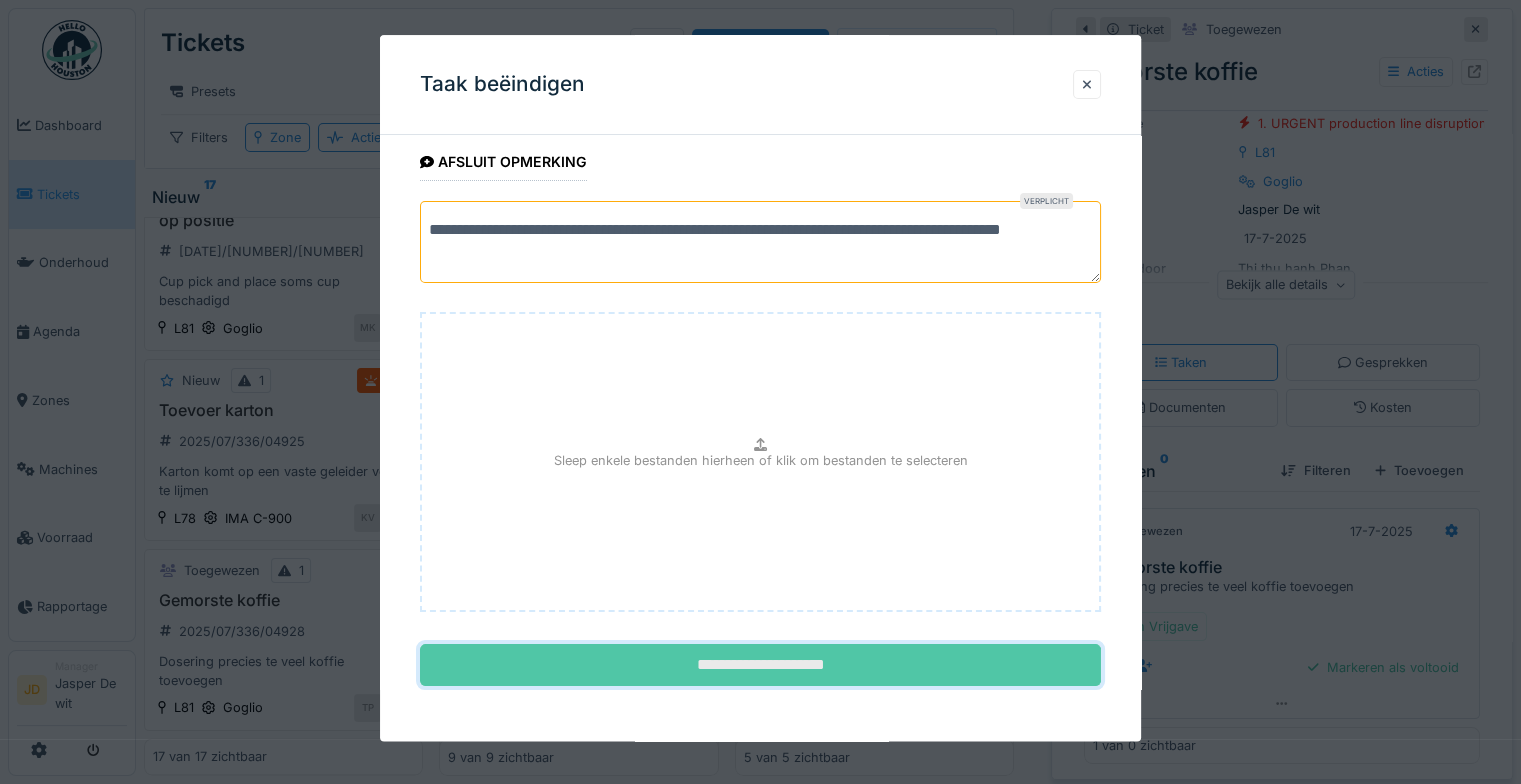 click on "**********" at bounding box center [760, 666] 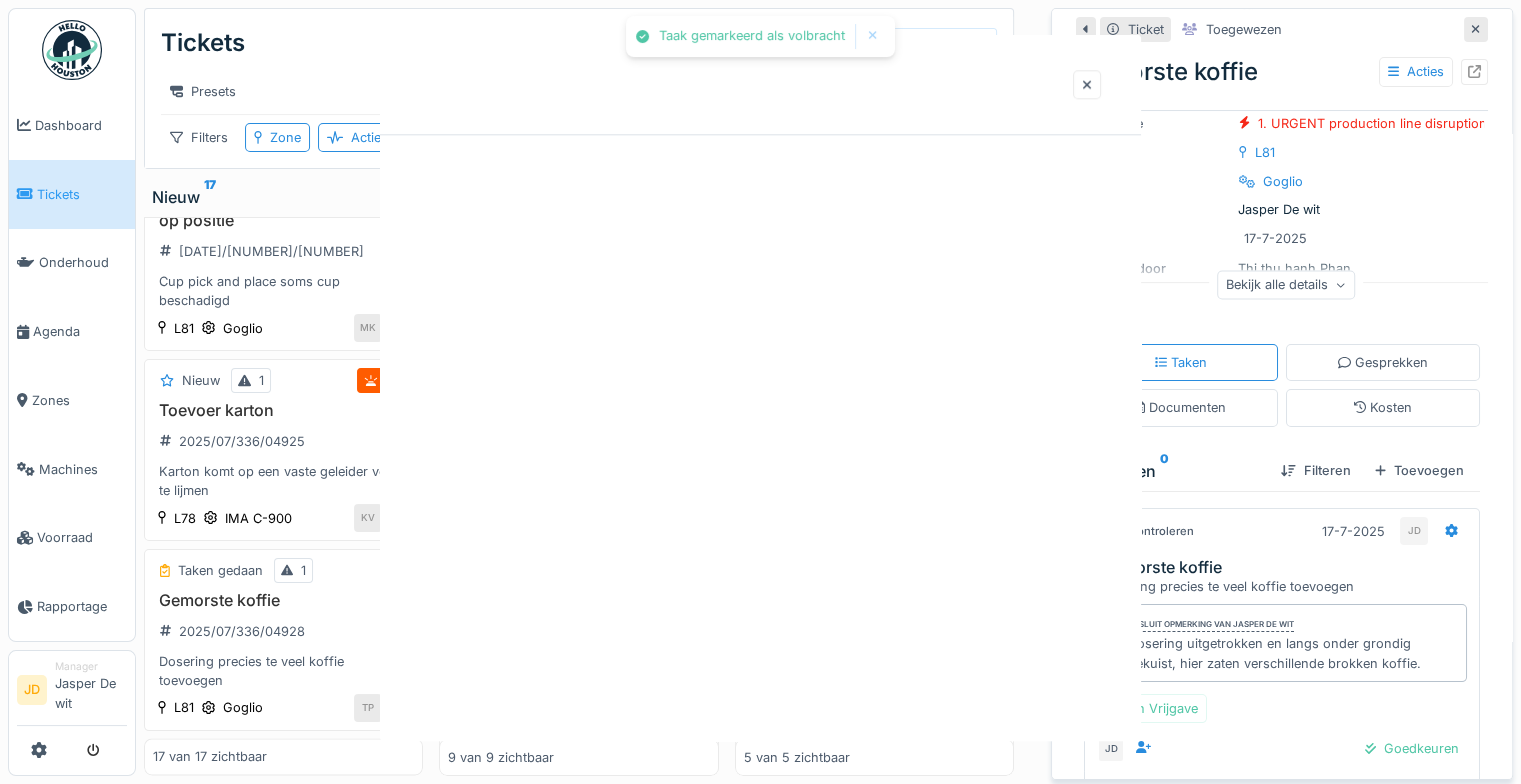 scroll, scrollTop: 0, scrollLeft: 0, axis: both 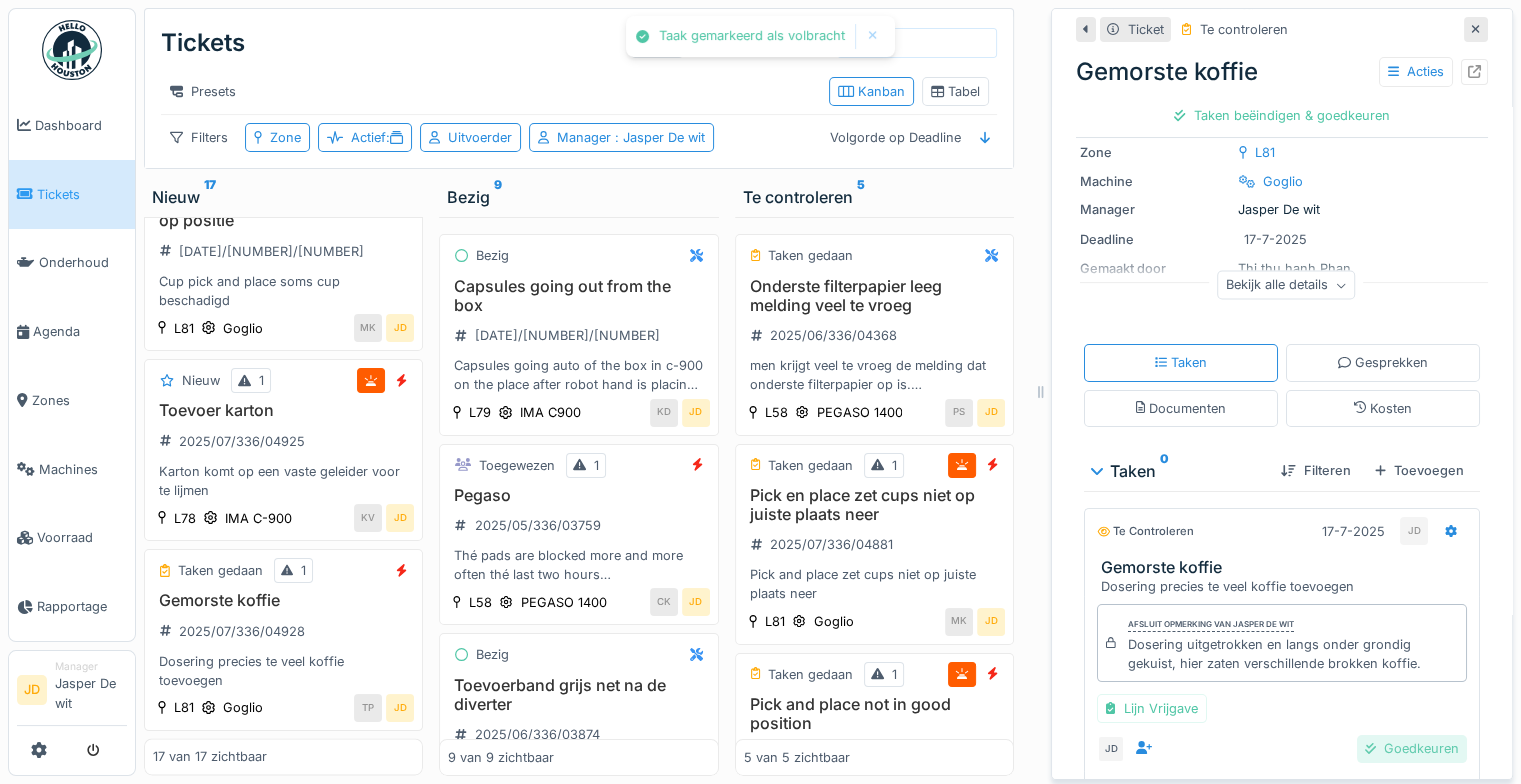 click on "Goedkeuren" at bounding box center [1412, 748] 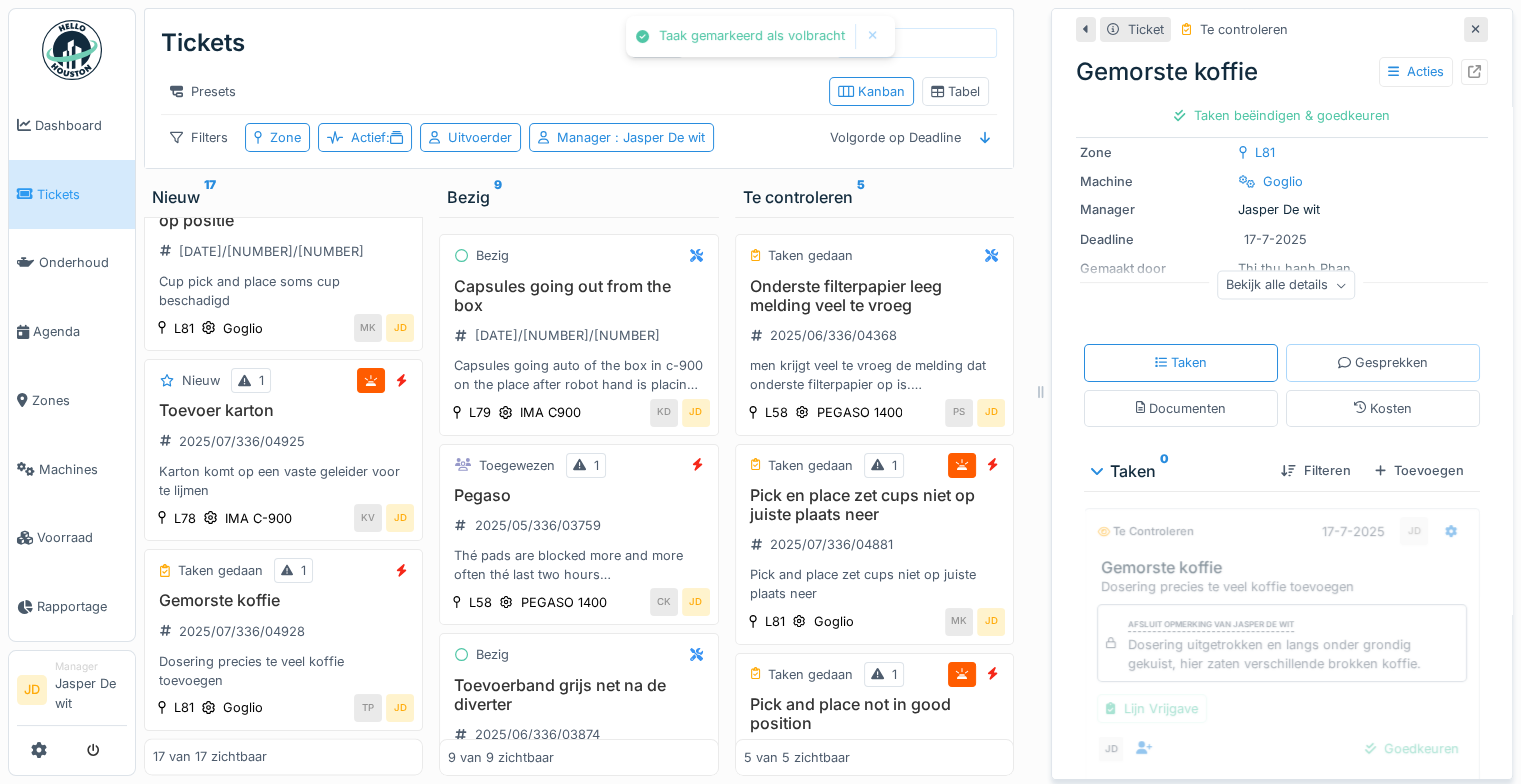 scroll, scrollTop: 143, scrollLeft: 0, axis: vertical 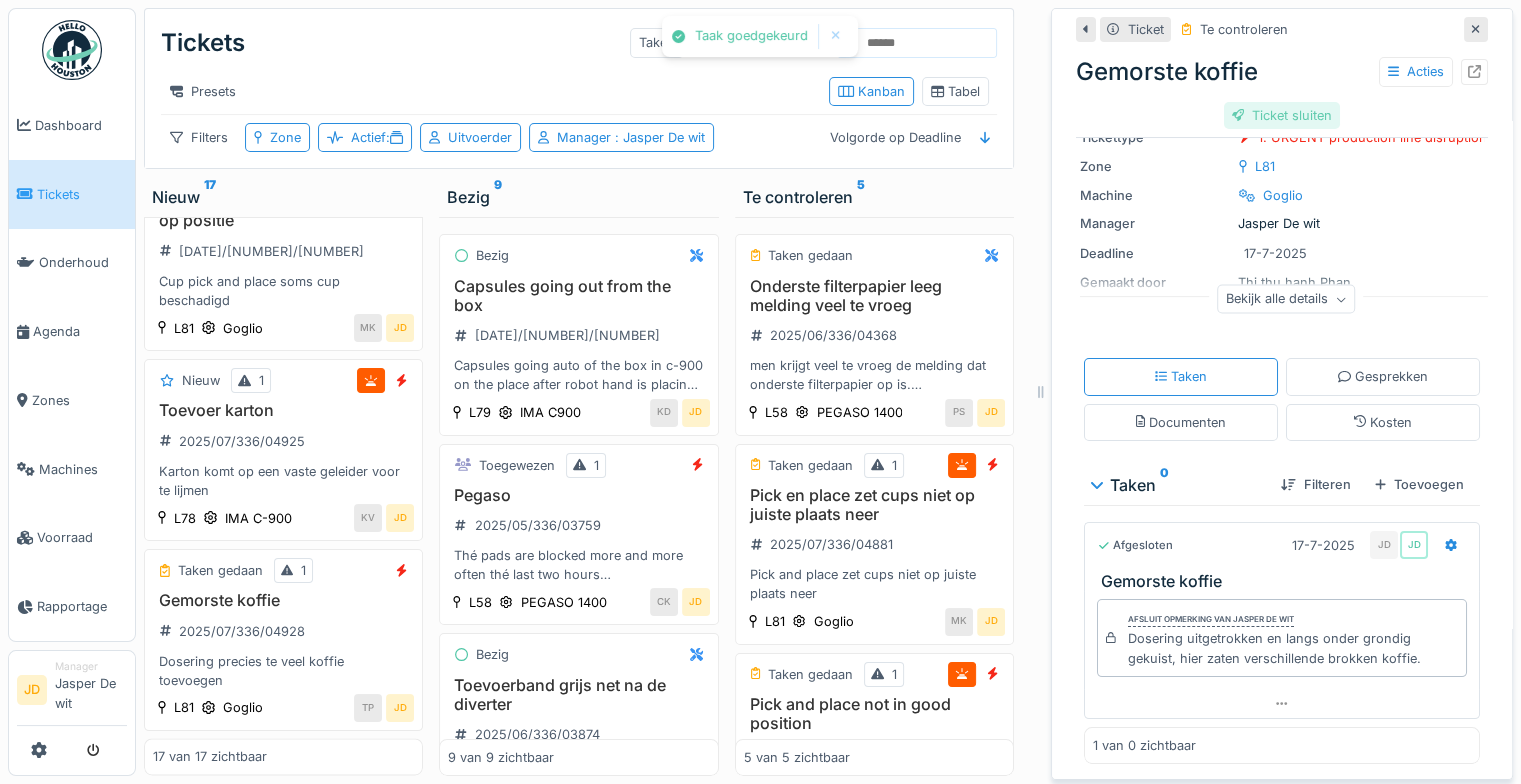 click on "Ticket sluiten" at bounding box center (1282, 115) 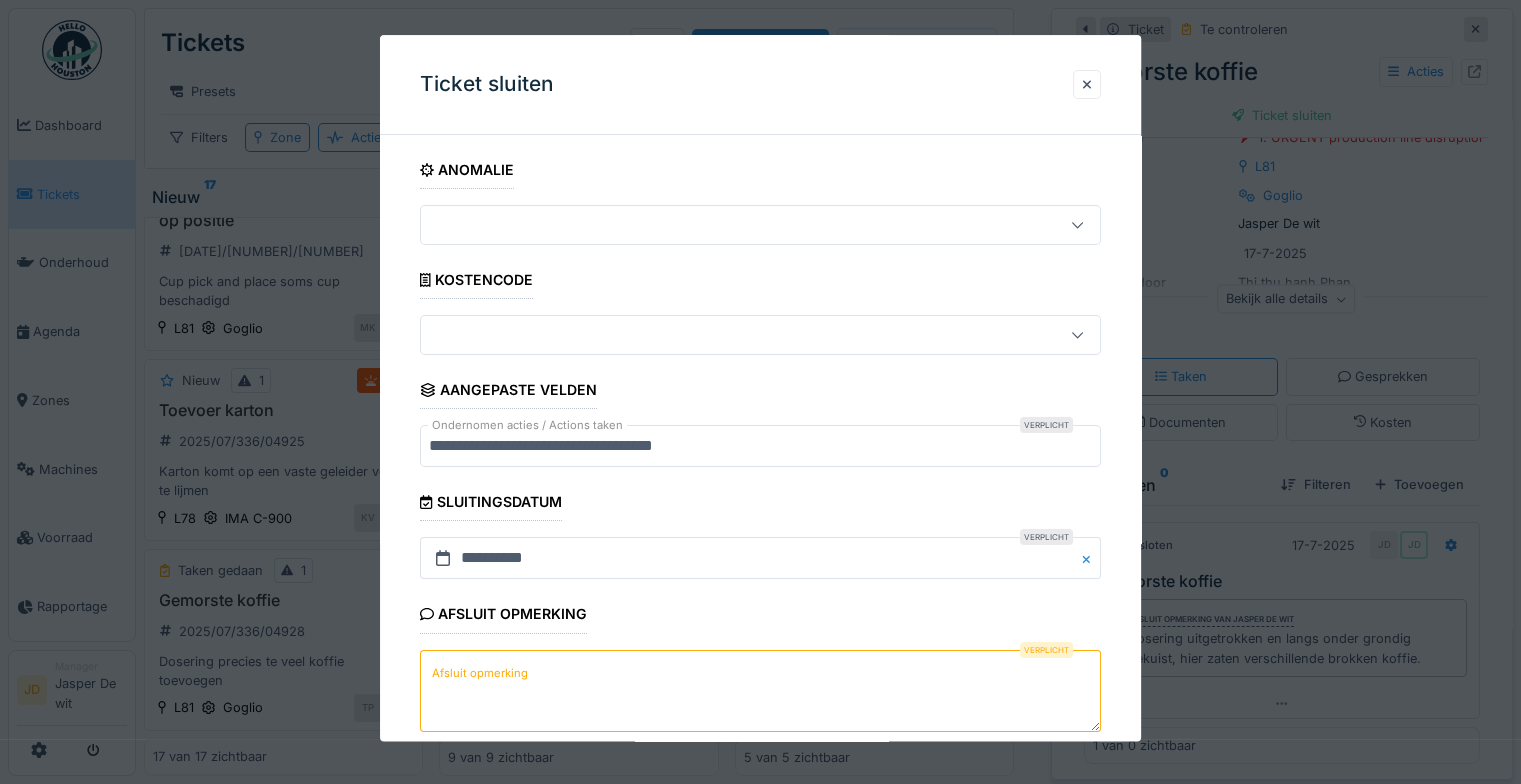 click on "Afsluit opmerking" at bounding box center (760, 691) 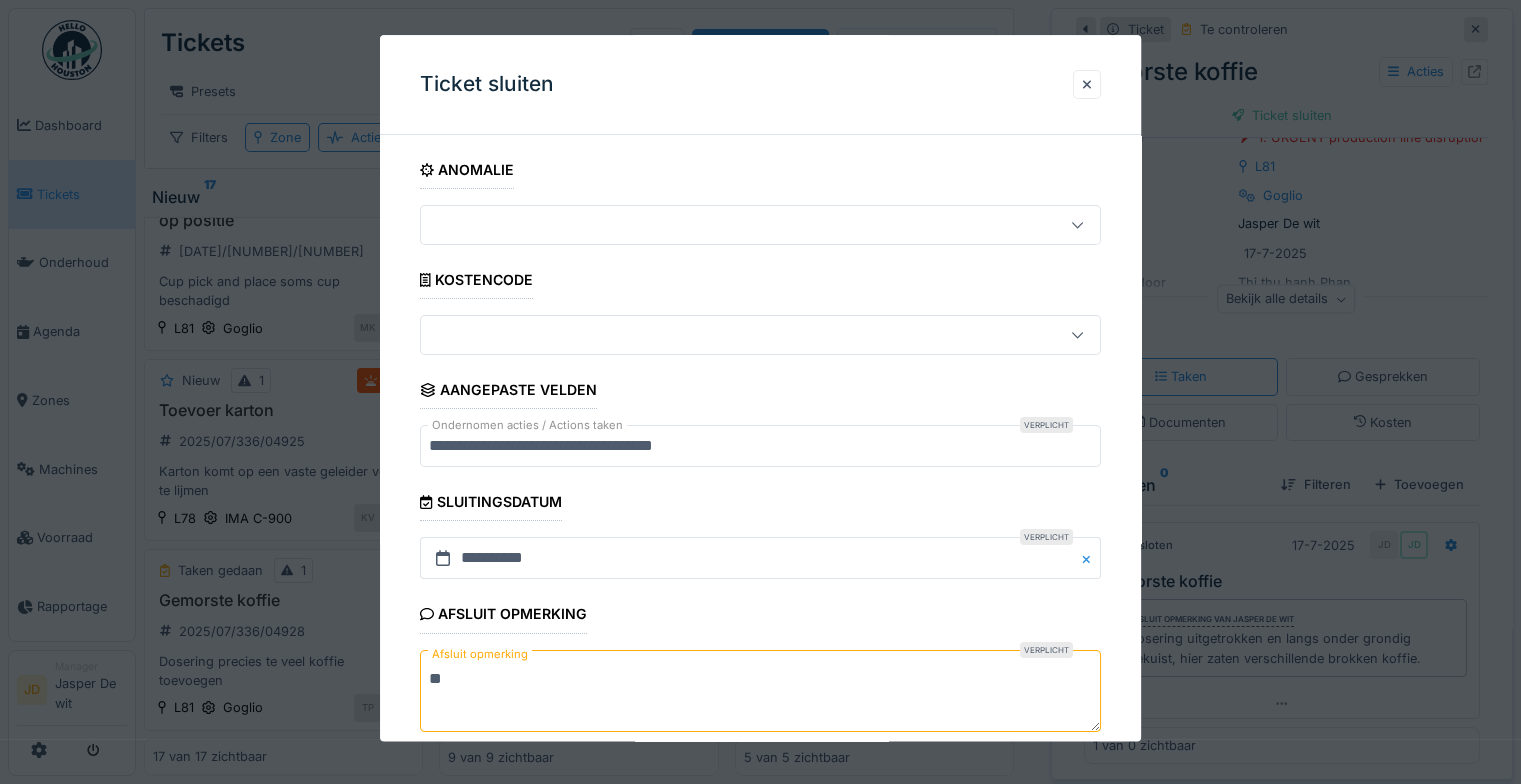 scroll, scrollTop: 107, scrollLeft: 0, axis: vertical 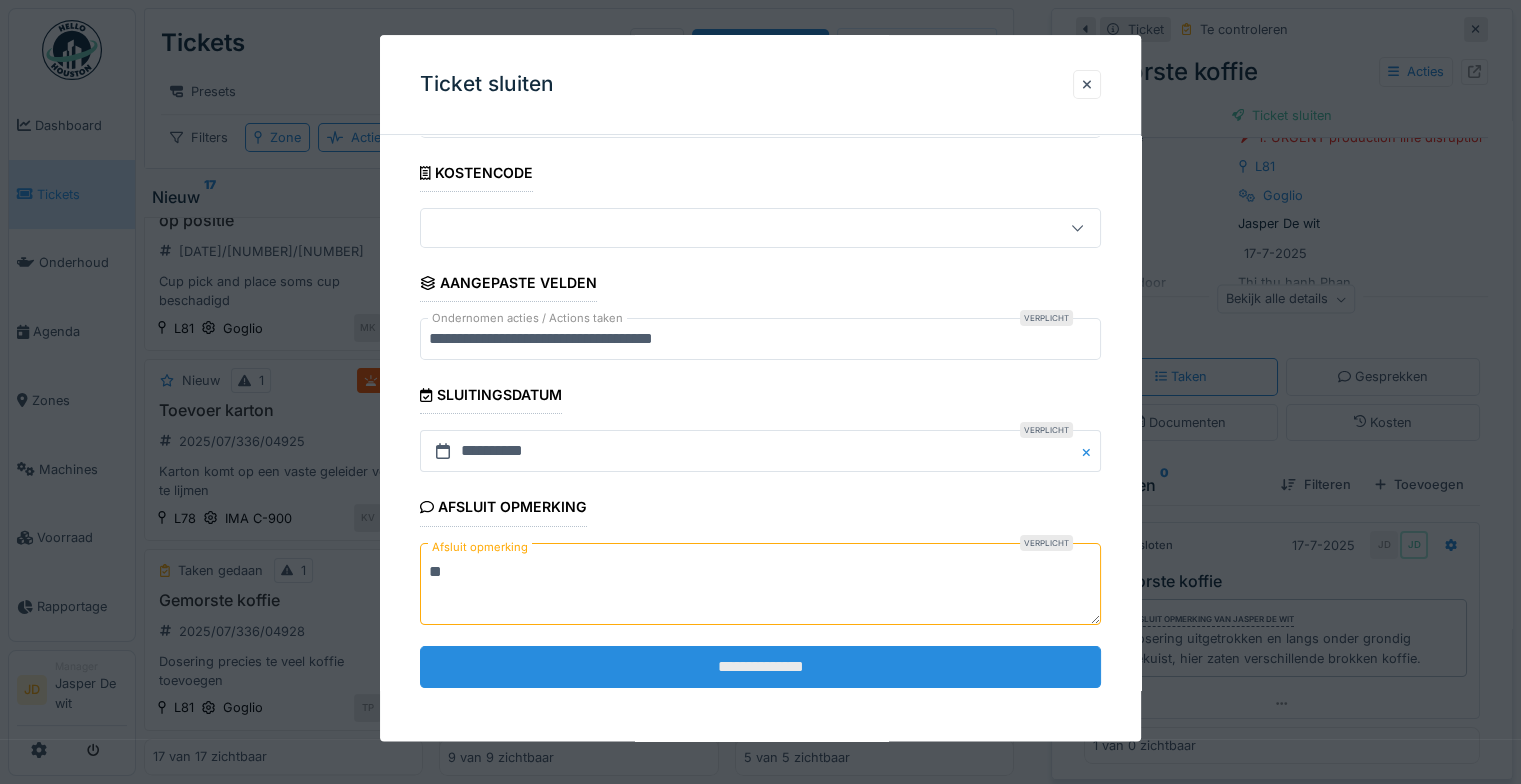 type on "**" 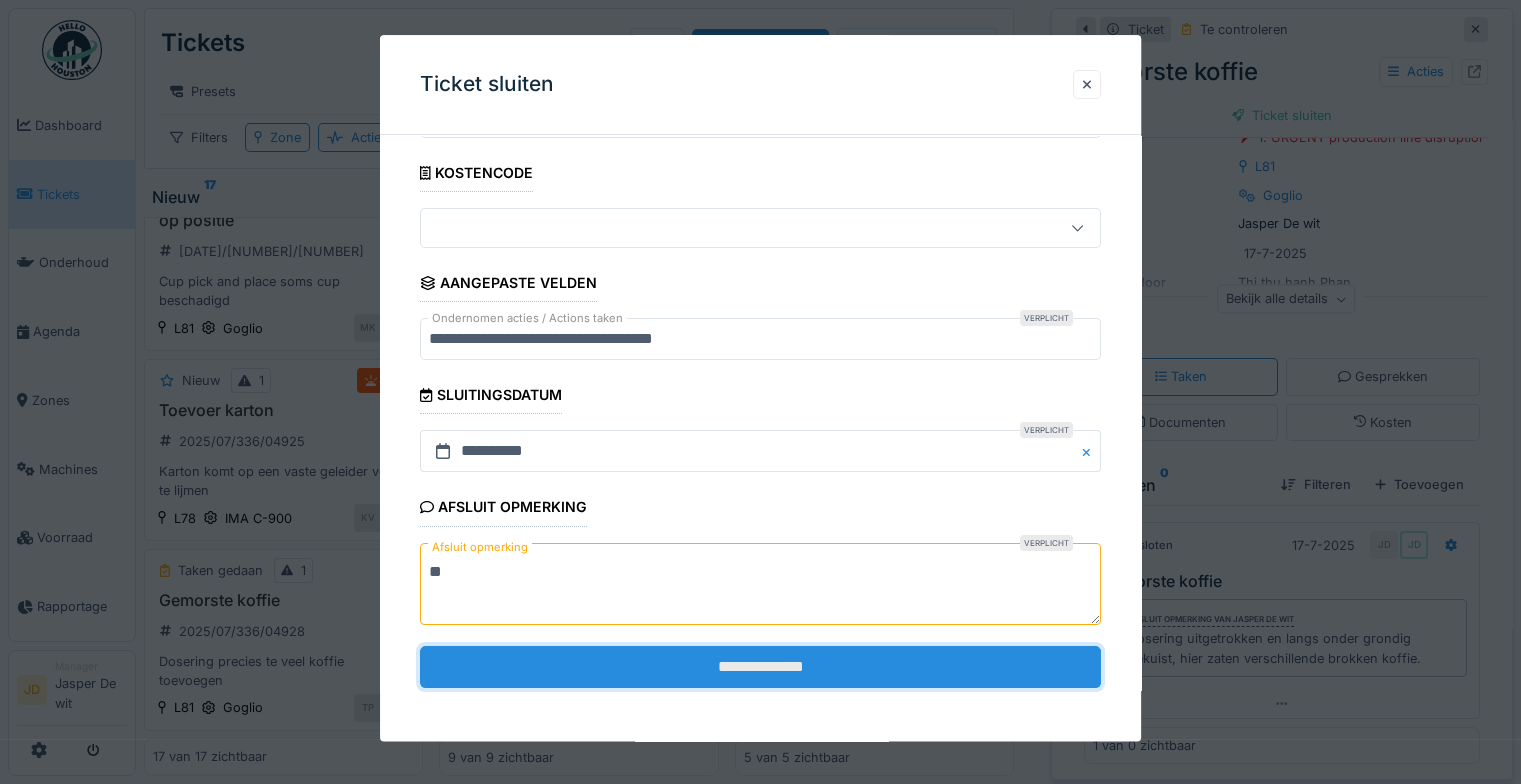 click on "**********" at bounding box center [760, 667] 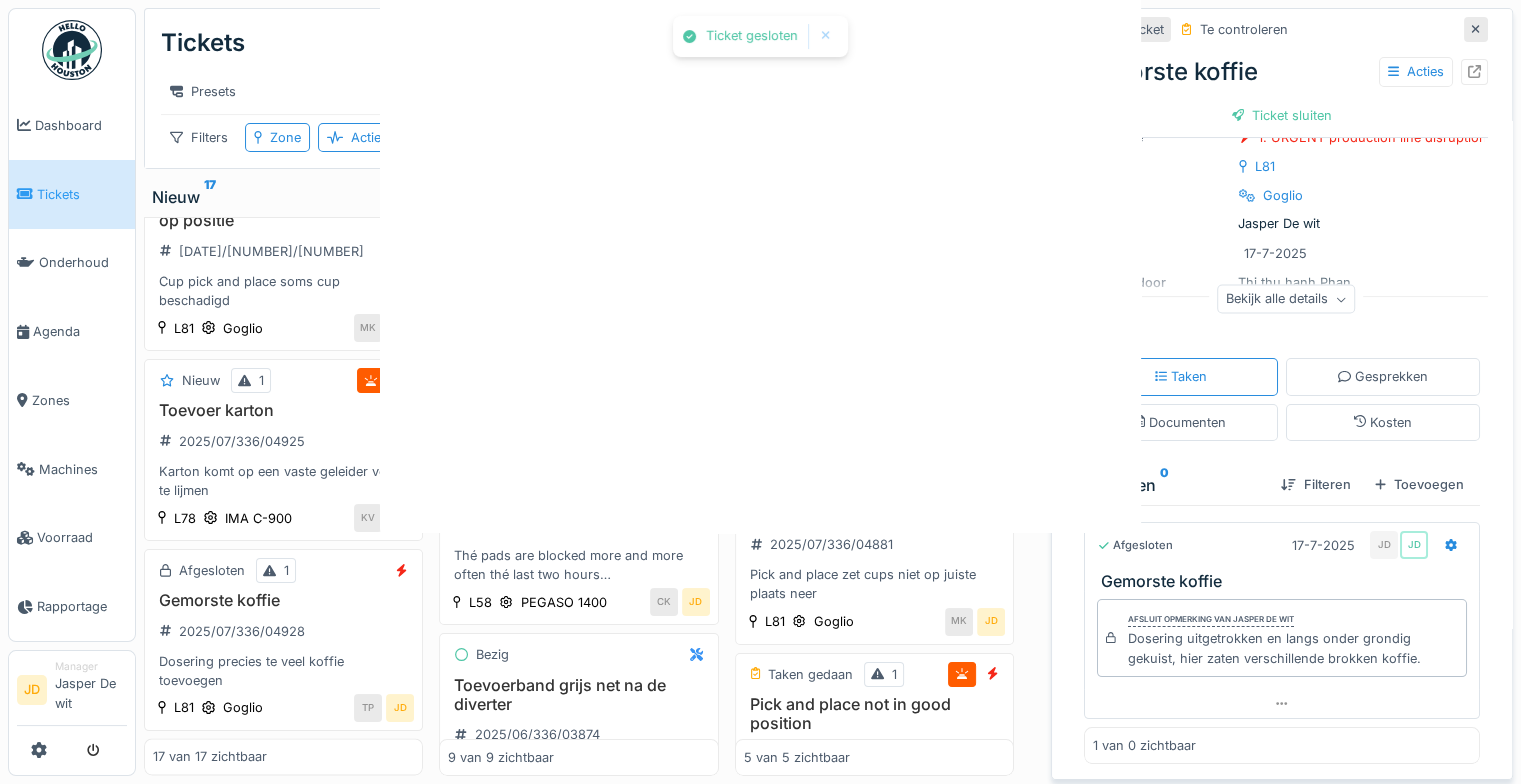 scroll, scrollTop: 0, scrollLeft: 0, axis: both 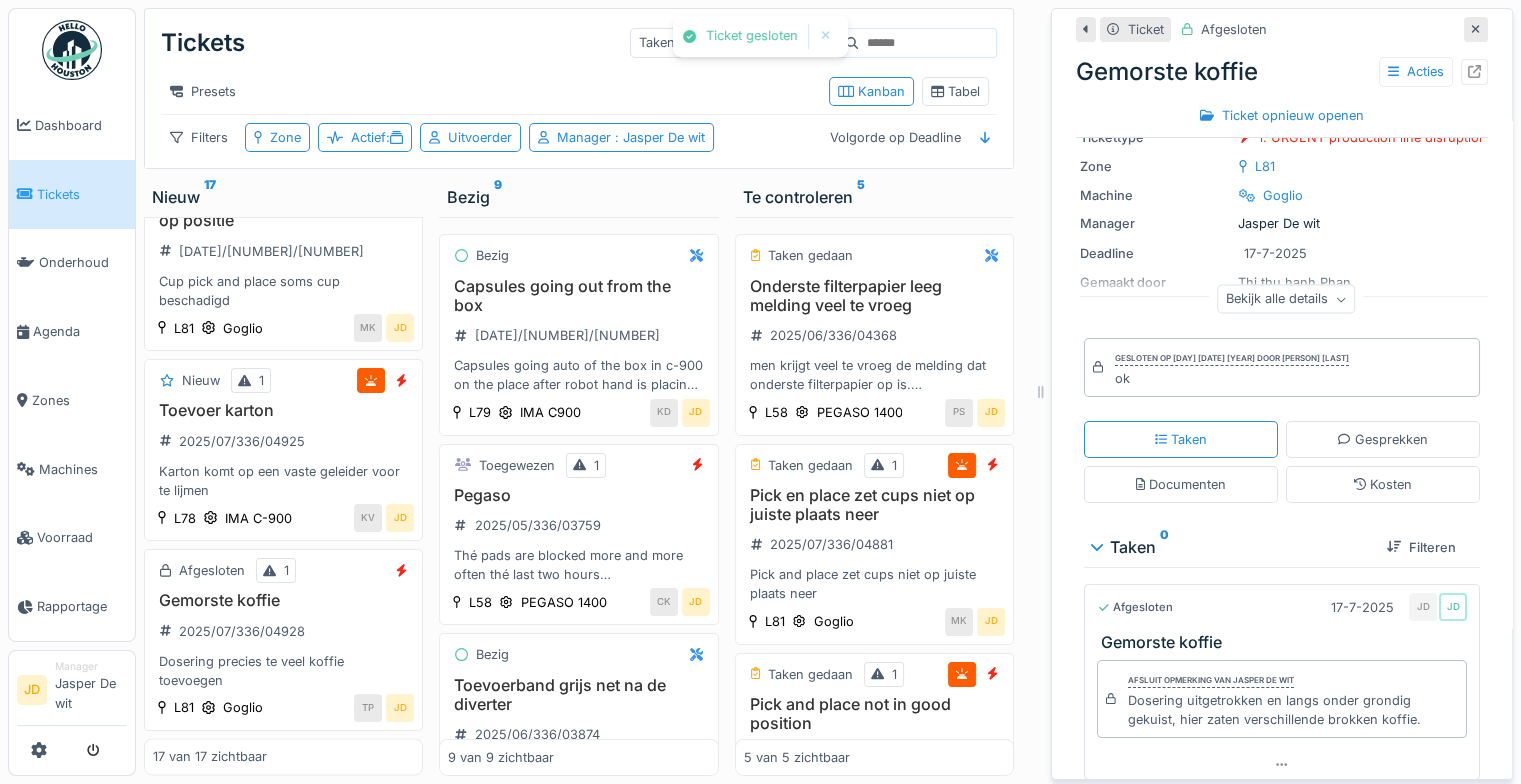 click at bounding box center (1476, 29) 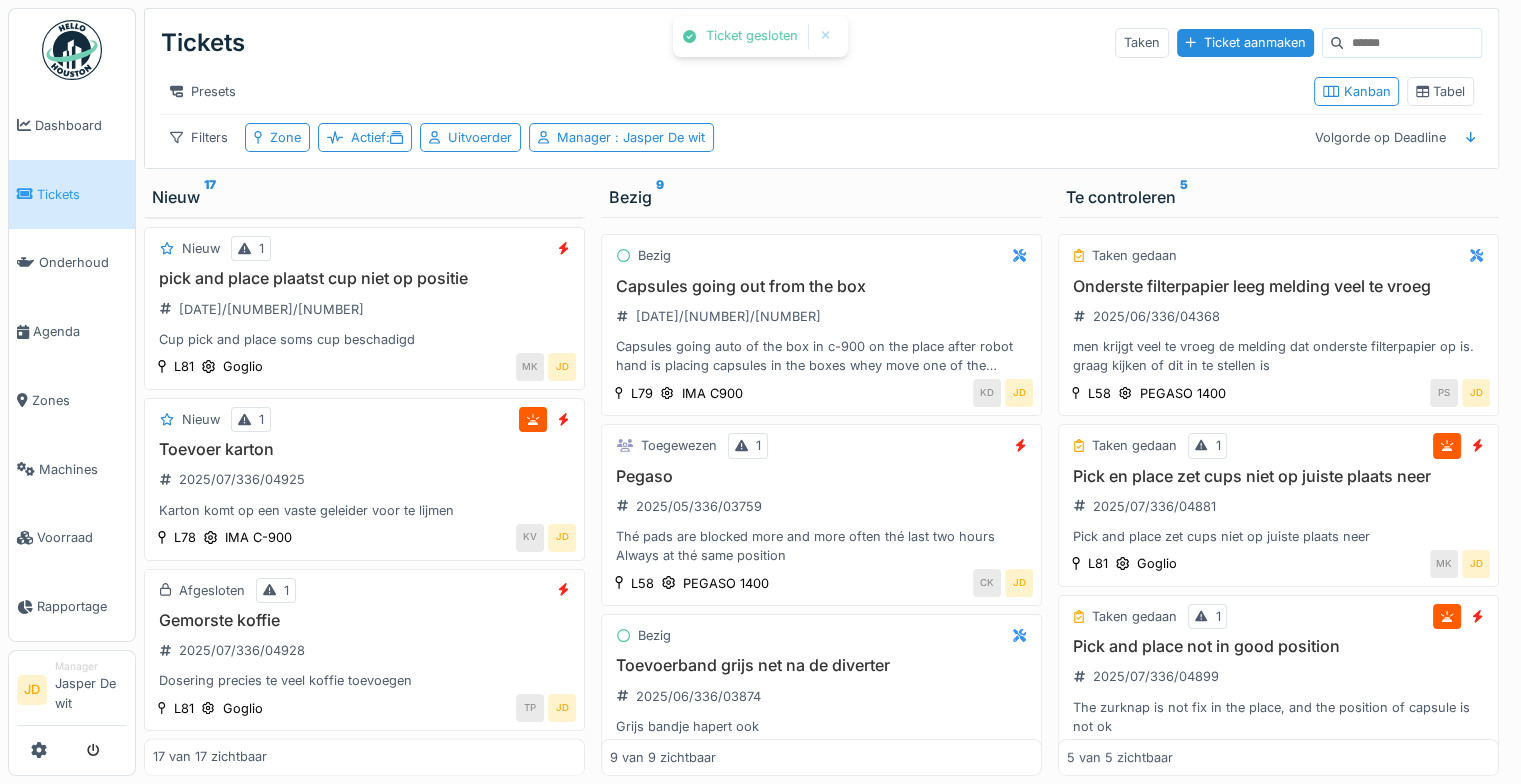 scroll, scrollTop: 2545, scrollLeft: 0, axis: vertical 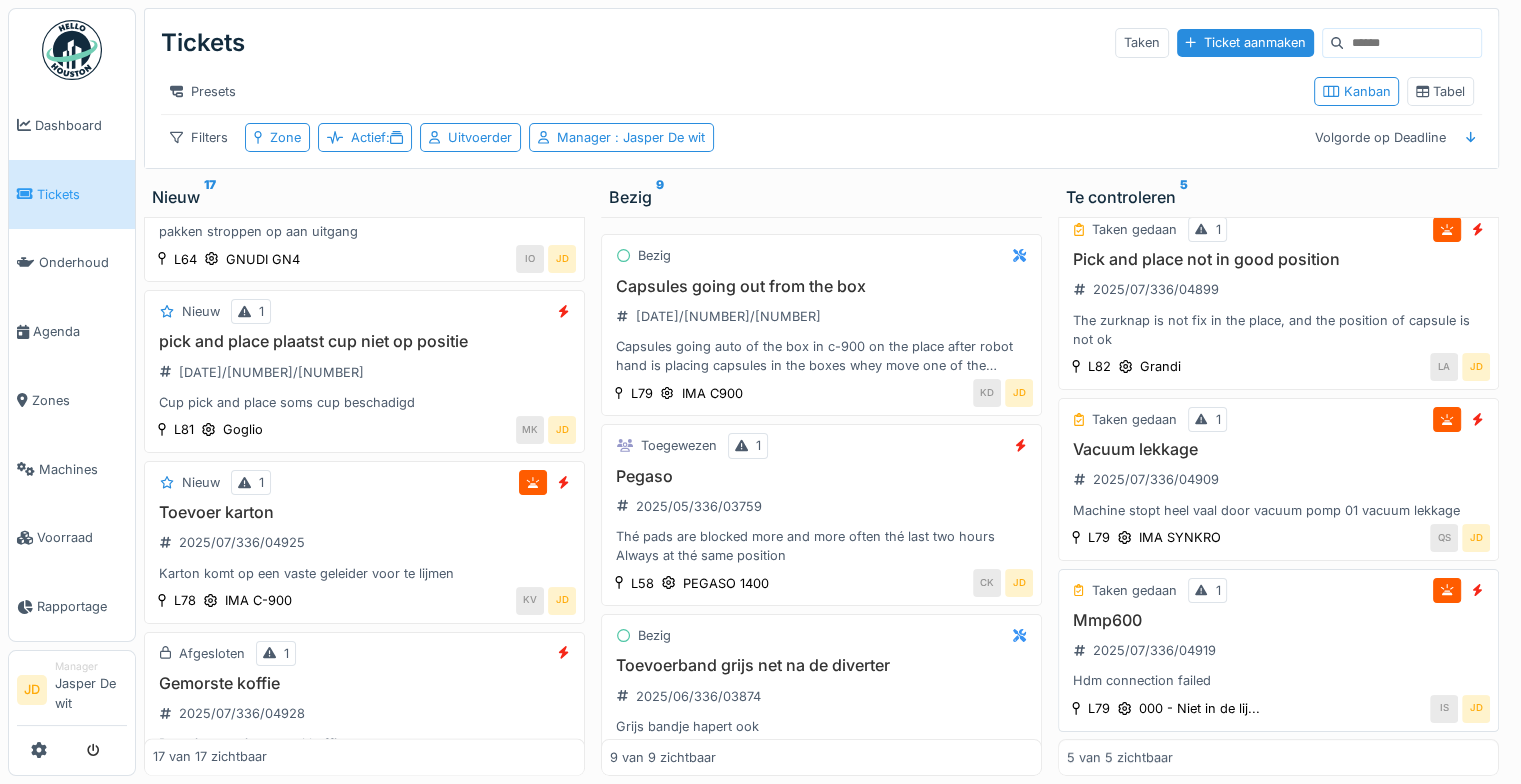 click on "Mmp600" at bounding box center (1278, 620) 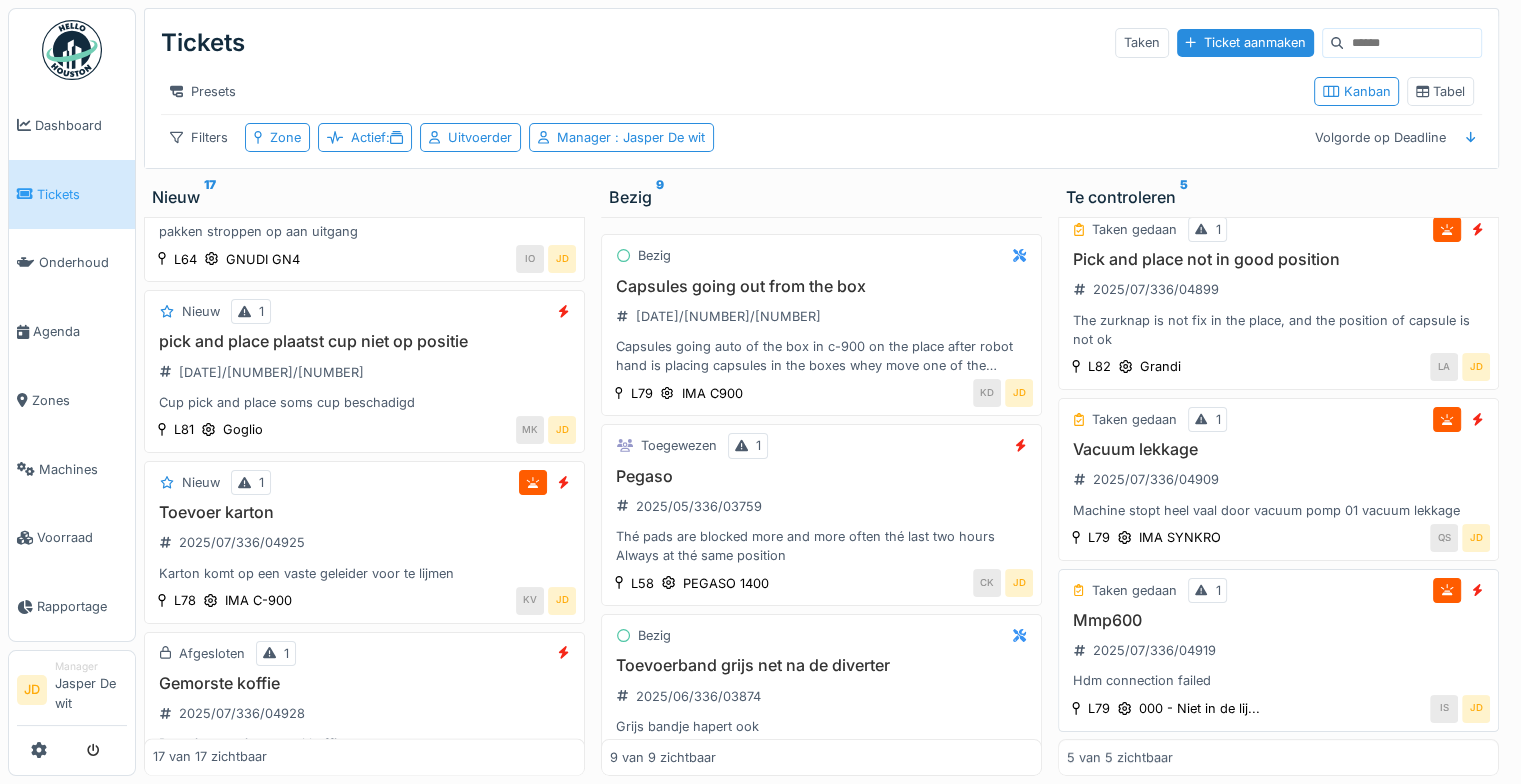 scroll, scrollTop: 2807, scrollLeft: 0, axis: vertical 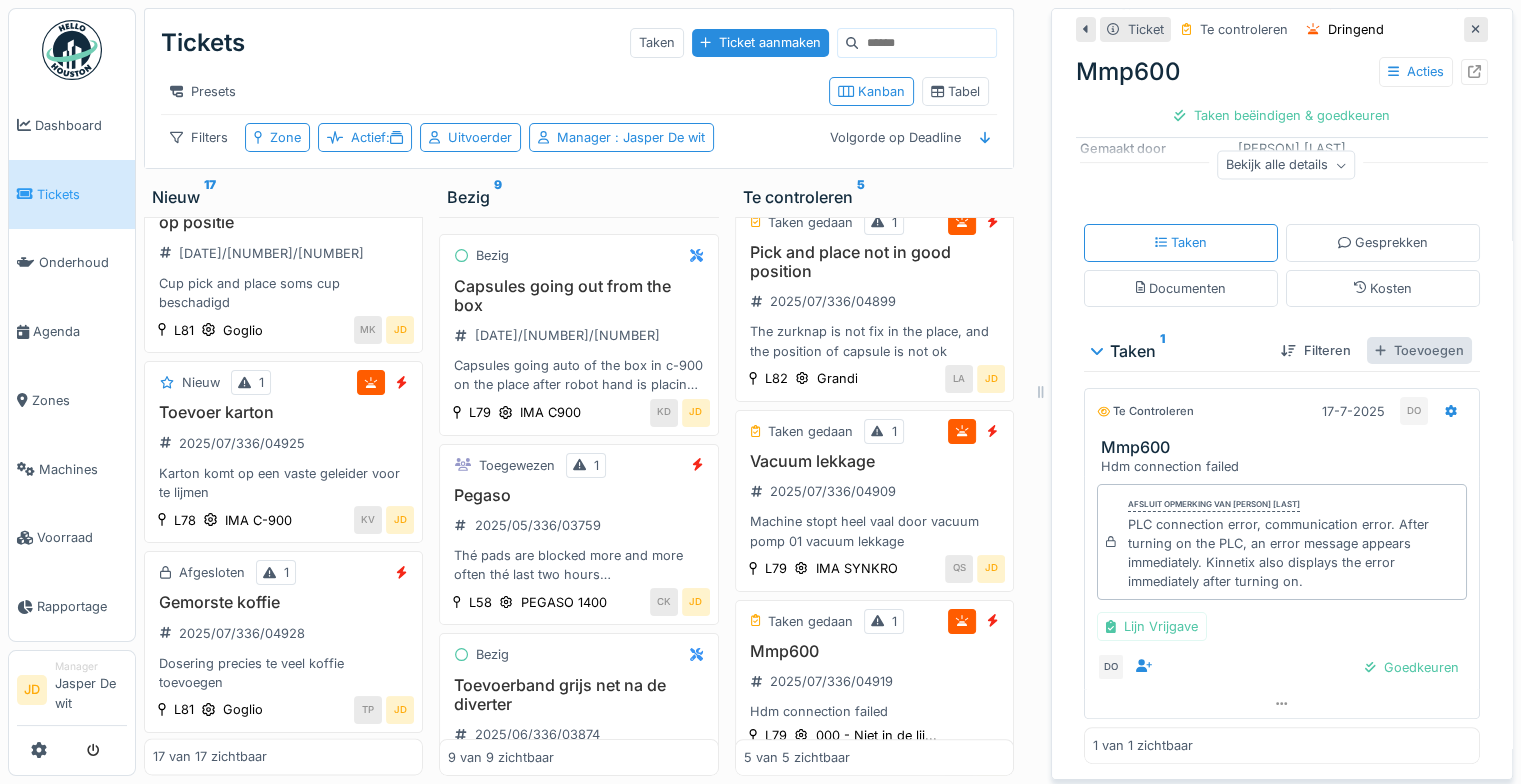click on "Toevoegen" at bounding box center (1419, 350) 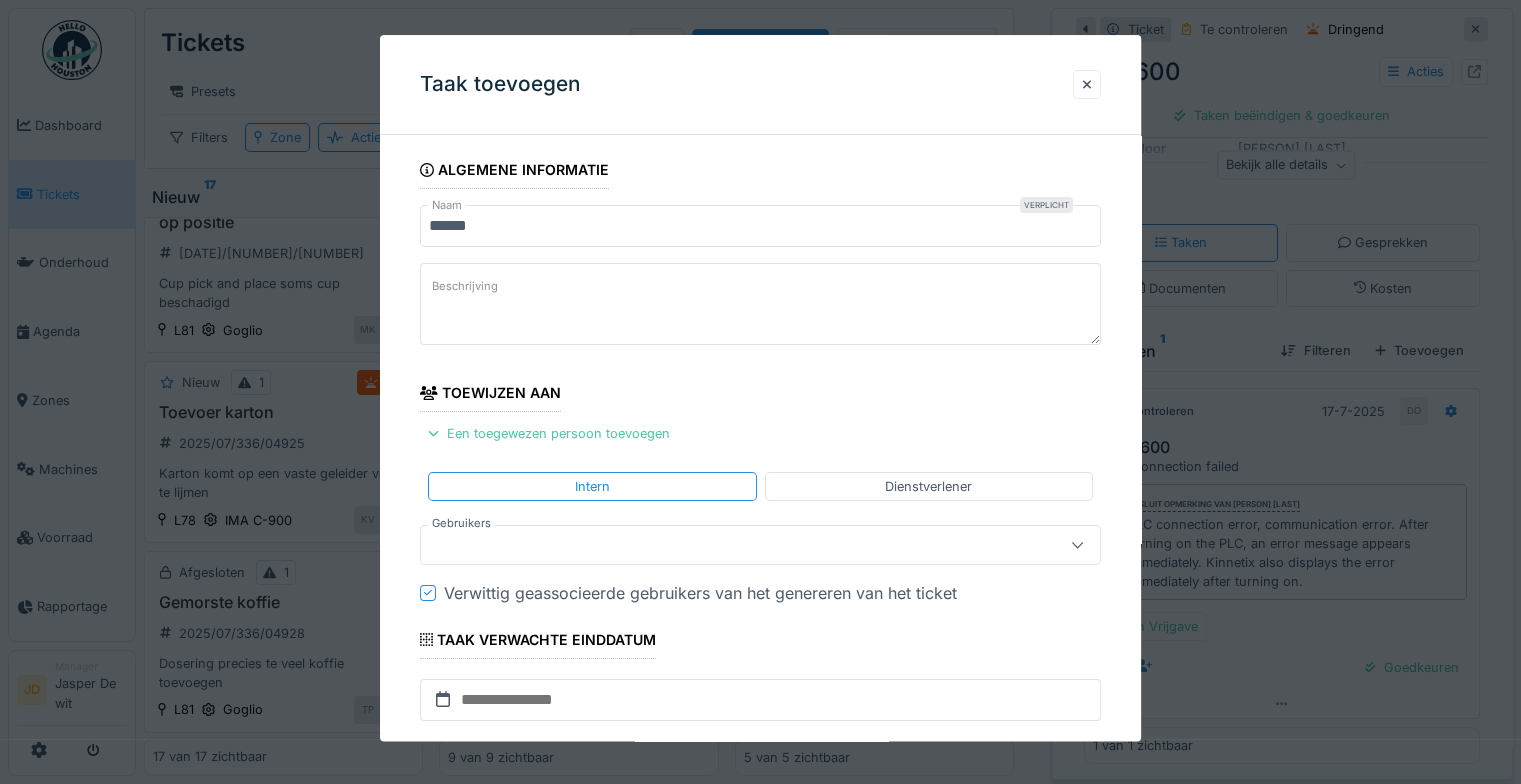 click at bounding box center (726, 545) 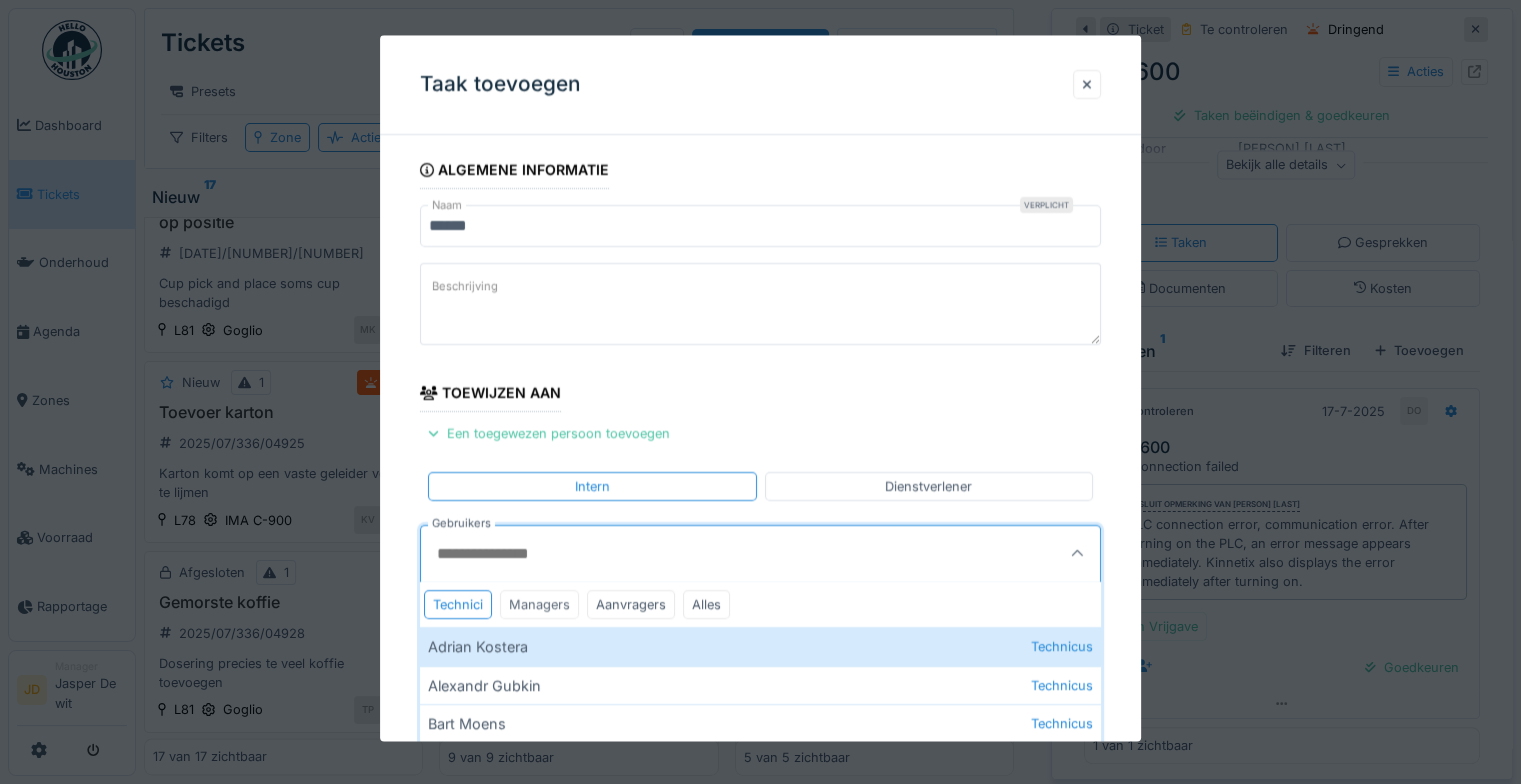 click on "Managers" at bounding box center [539, 604] 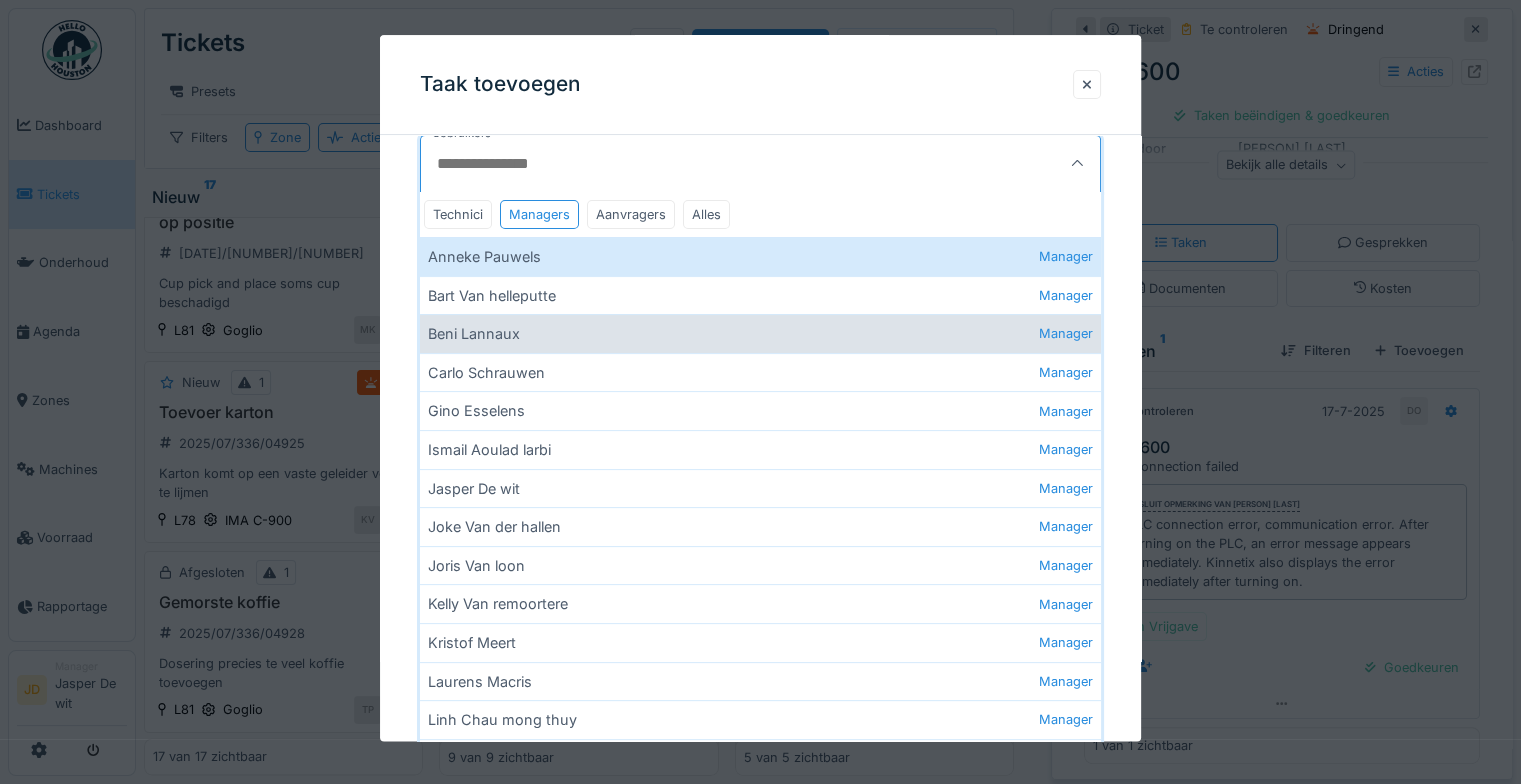 scroll, scrollTop: 408, scrollLeft: 0, axis: vertical 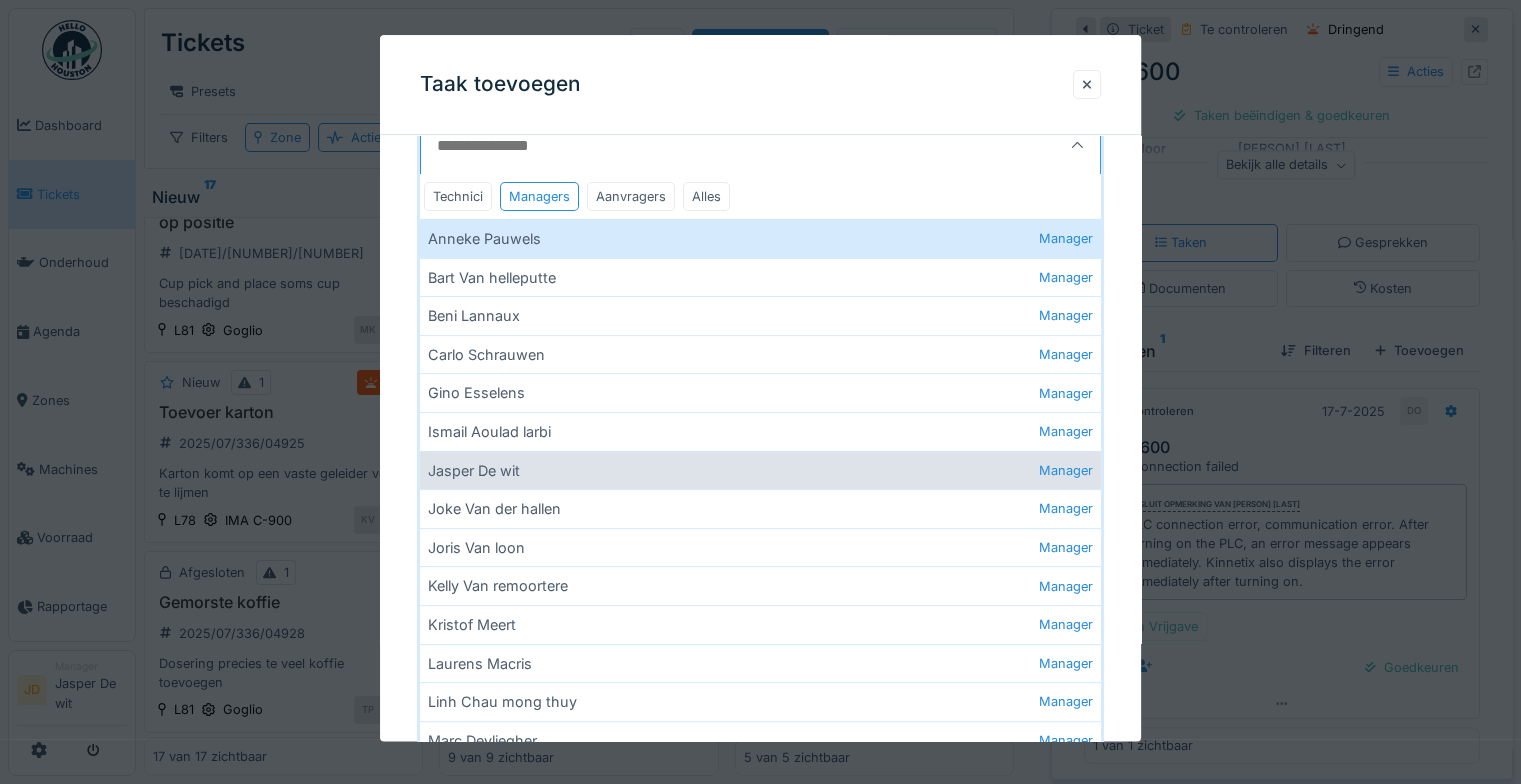 click on "Jasper De wit   Manager" at bounding box center (760, 470) 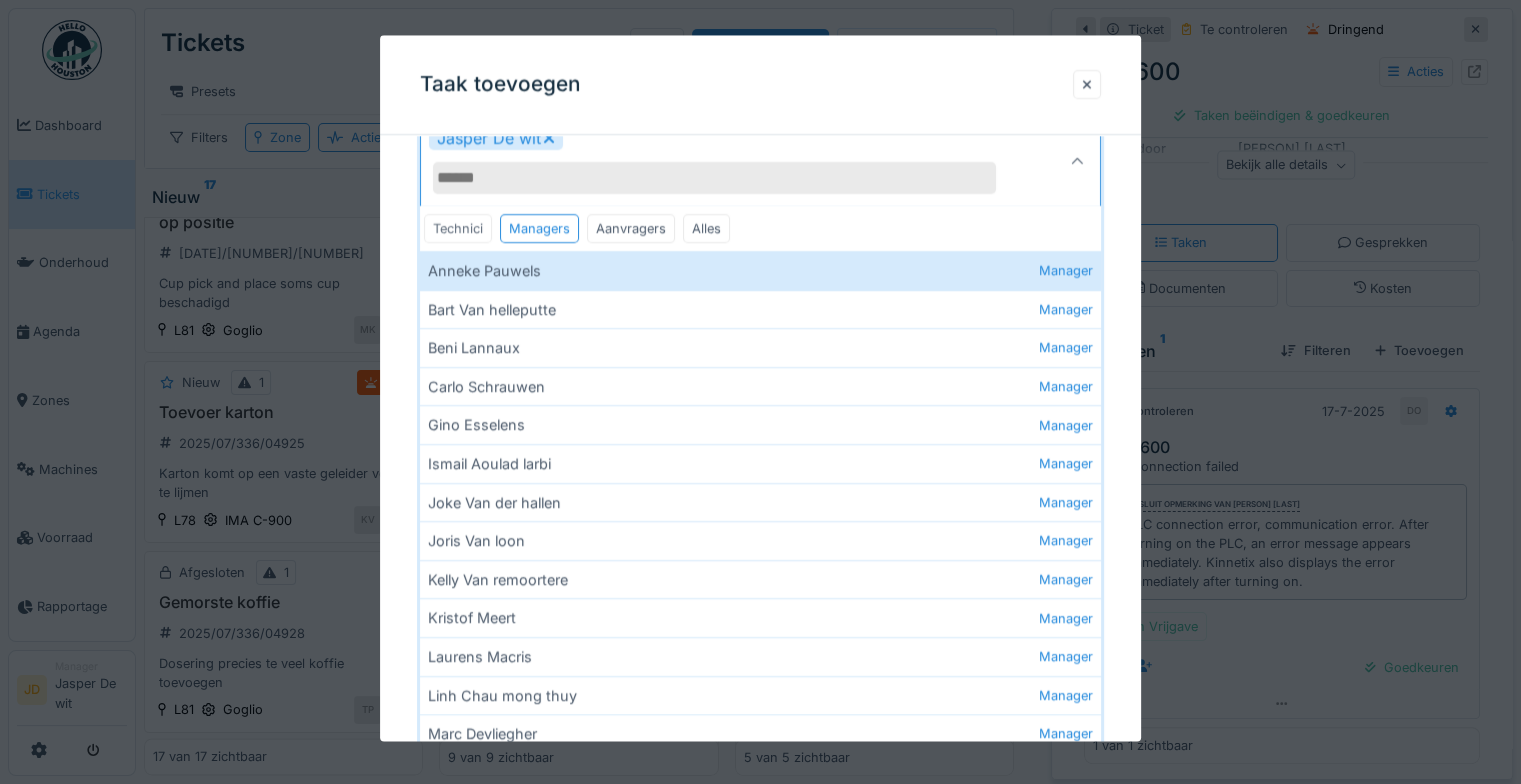 click on "Technici" at bounding box center [458, 228] 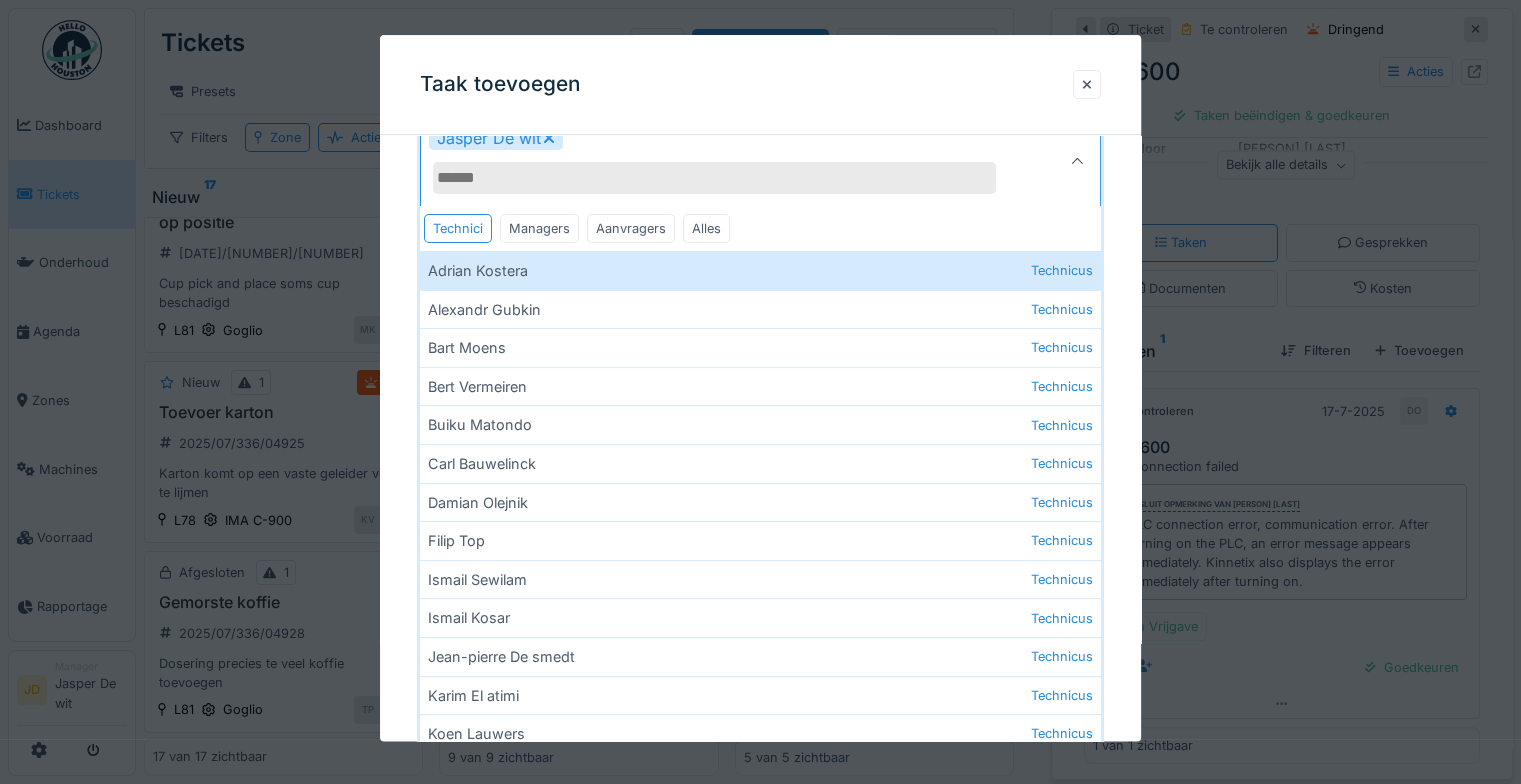 click on "Gebruikers" at bounding box center (714, 178) 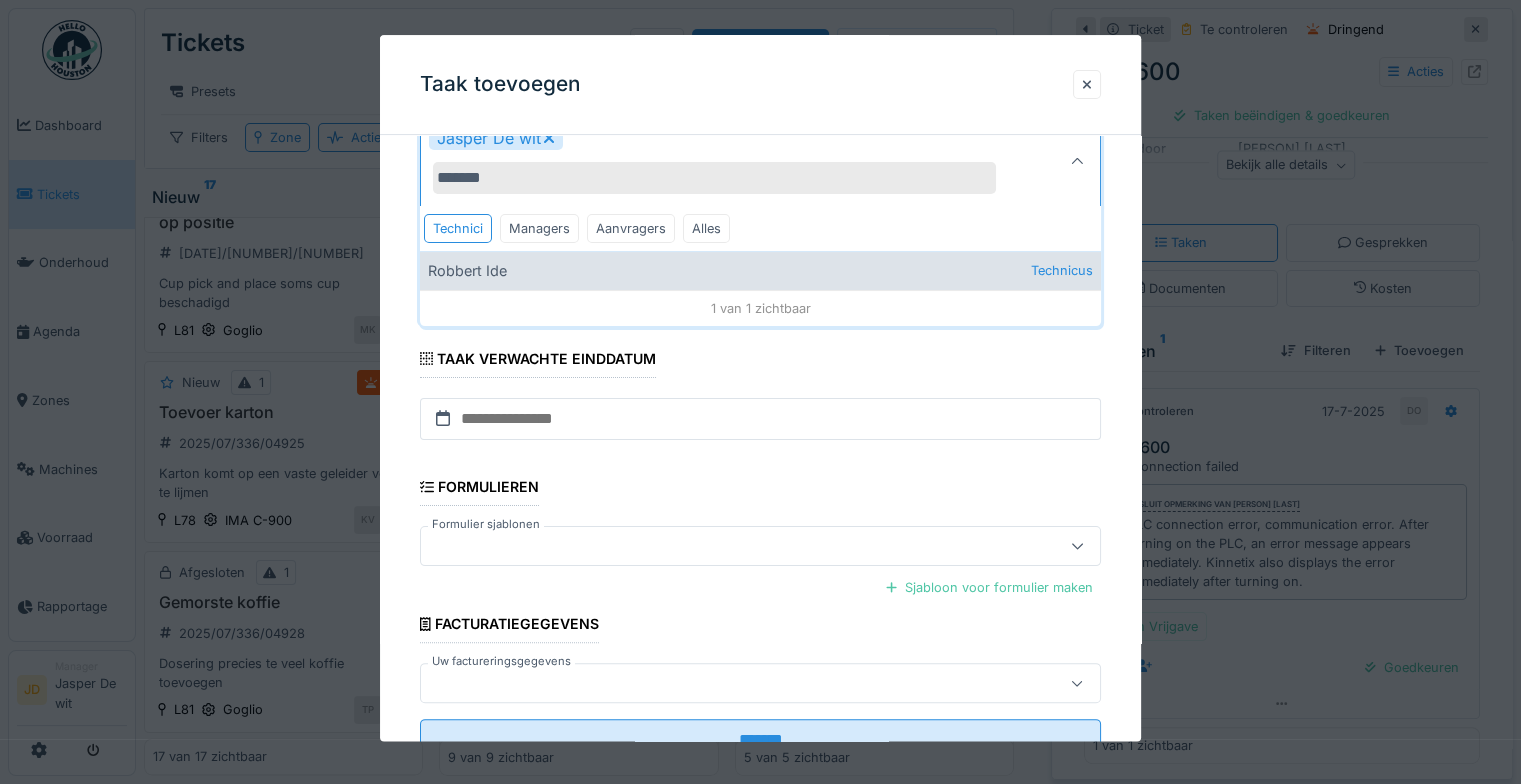 type on "*******" 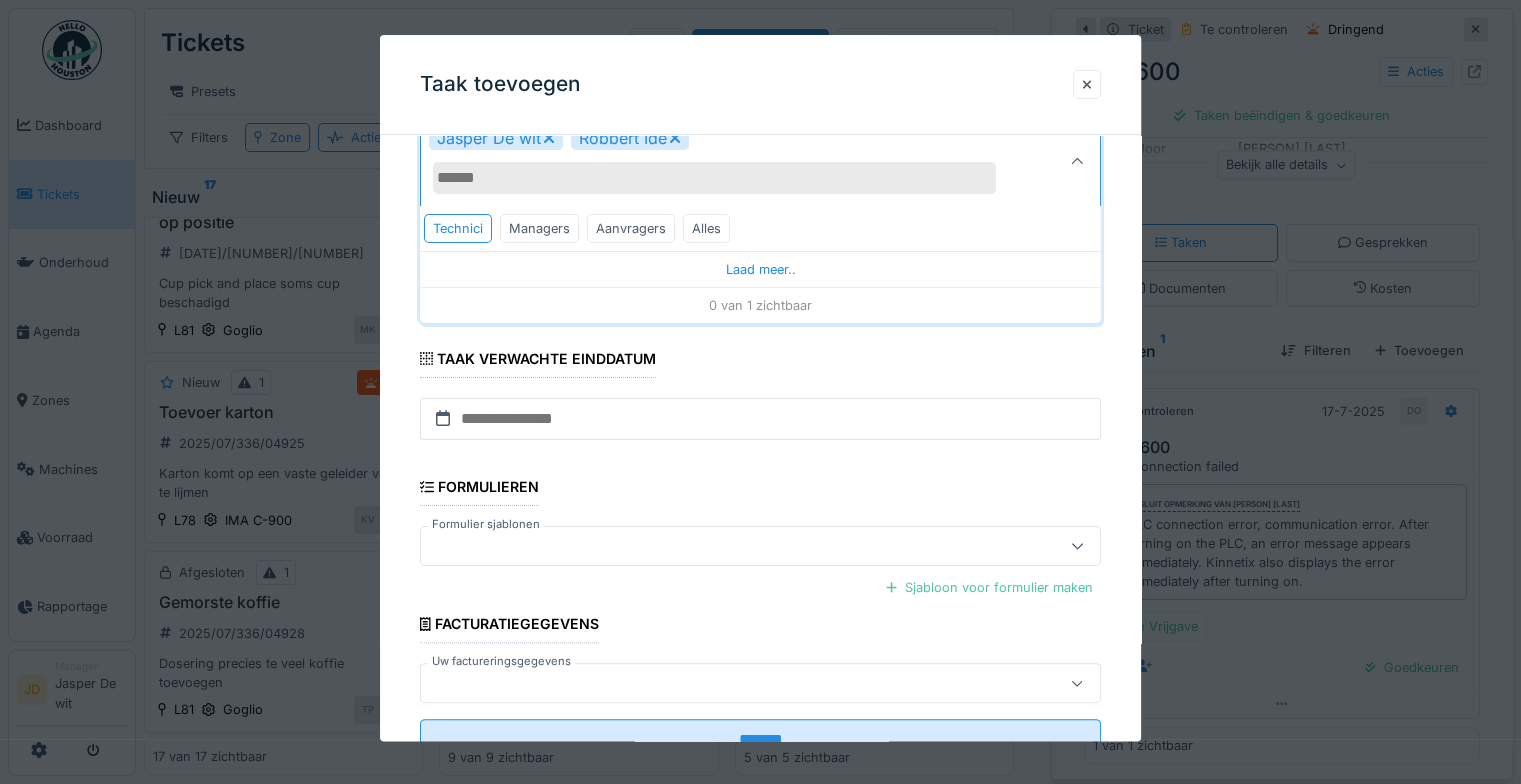 click at bounding box center [1077, 162] 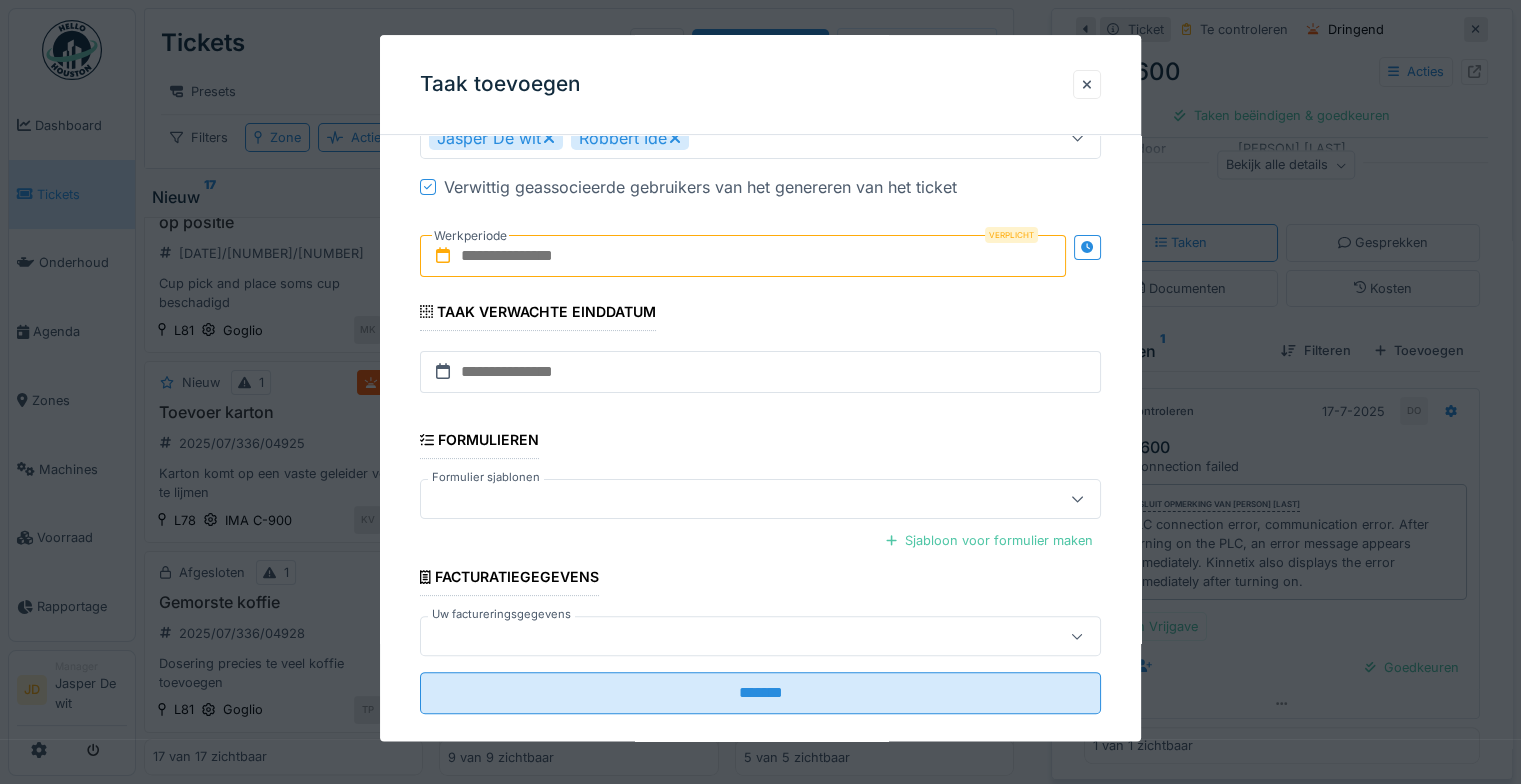click on "**********" at bounding box center [760, 236] 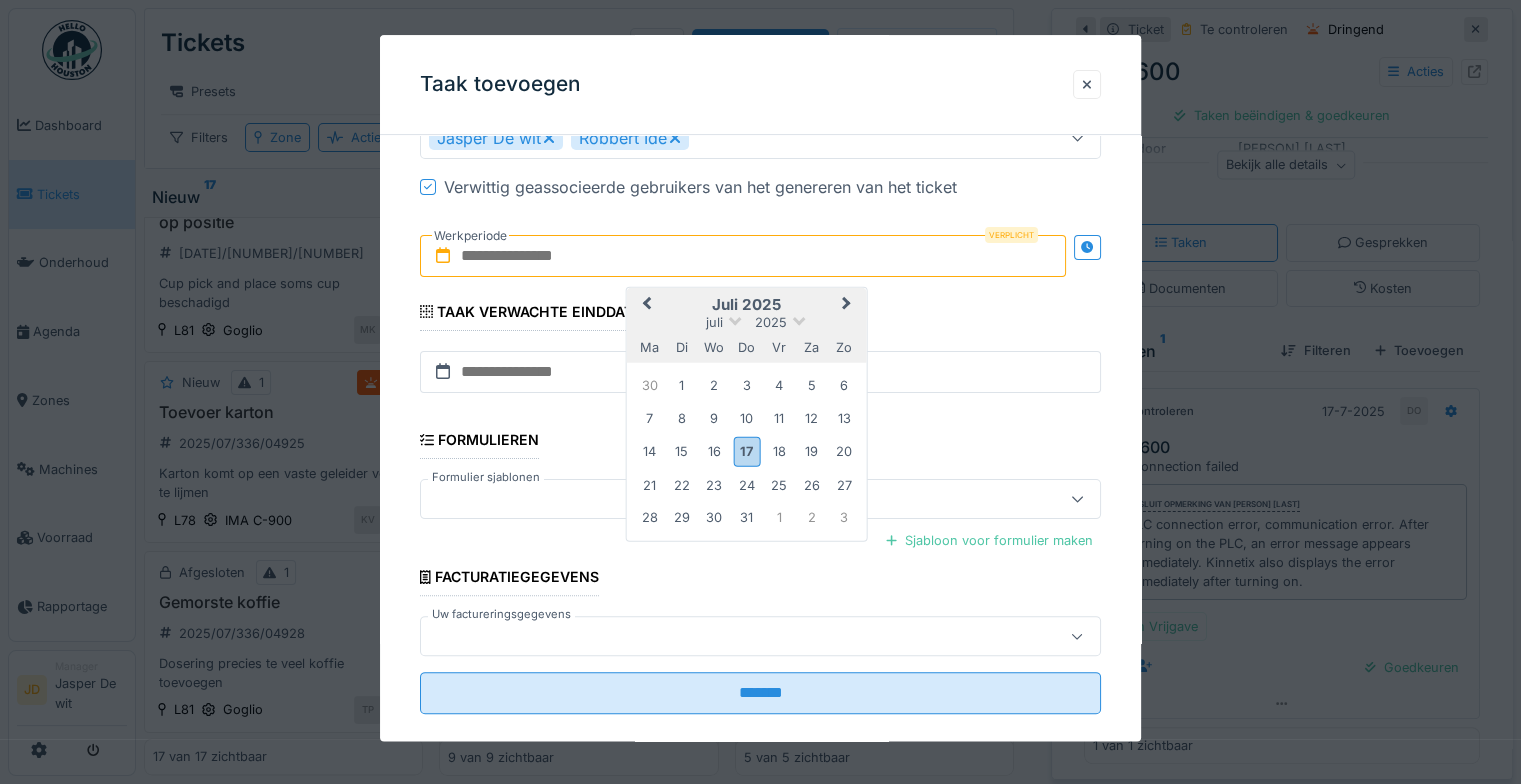 click on "juli 2025" at bounding box center [747, 305] 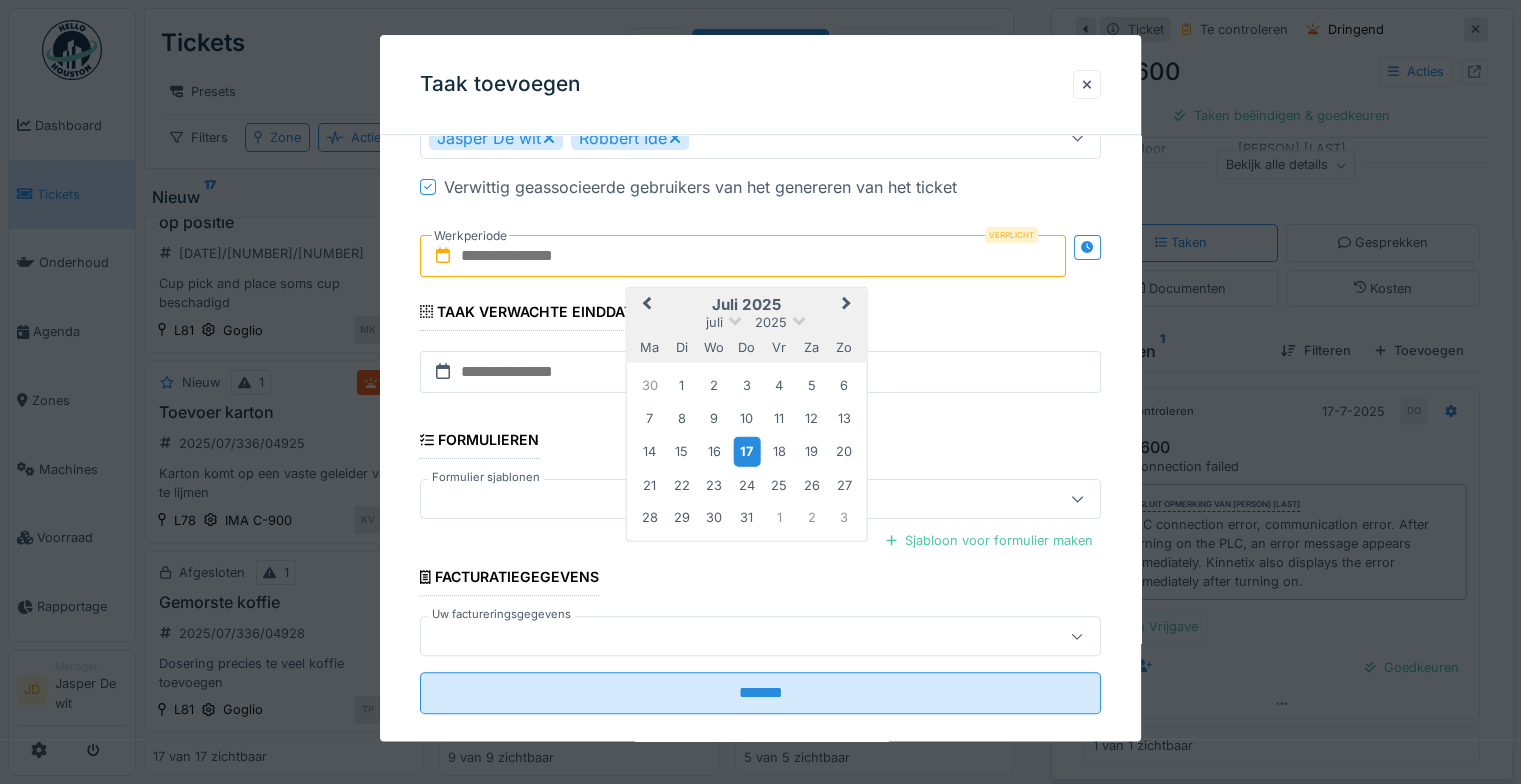 click on "17" at bounding box center [746, 451] 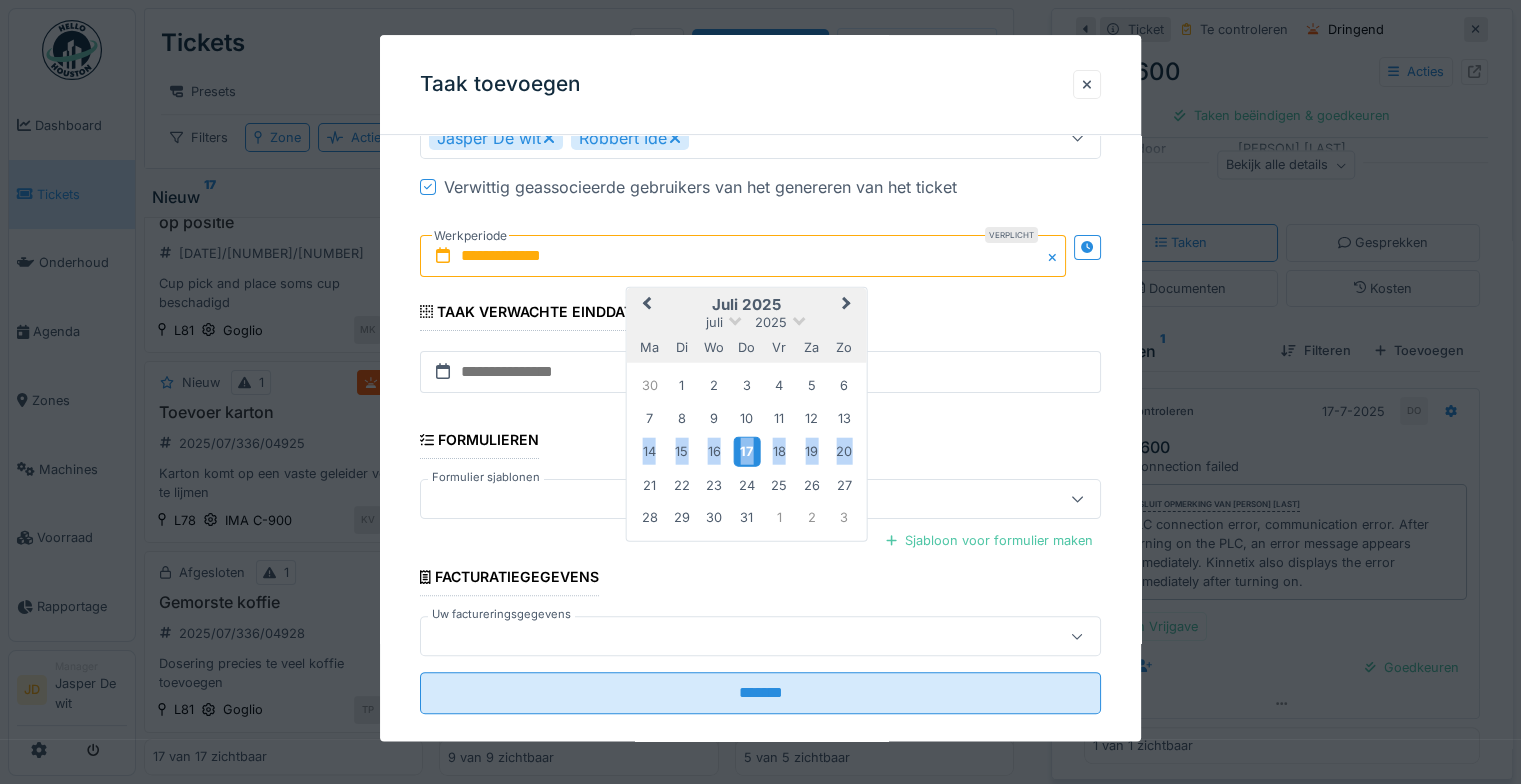 click on "17" at bounding box center [746, 451] 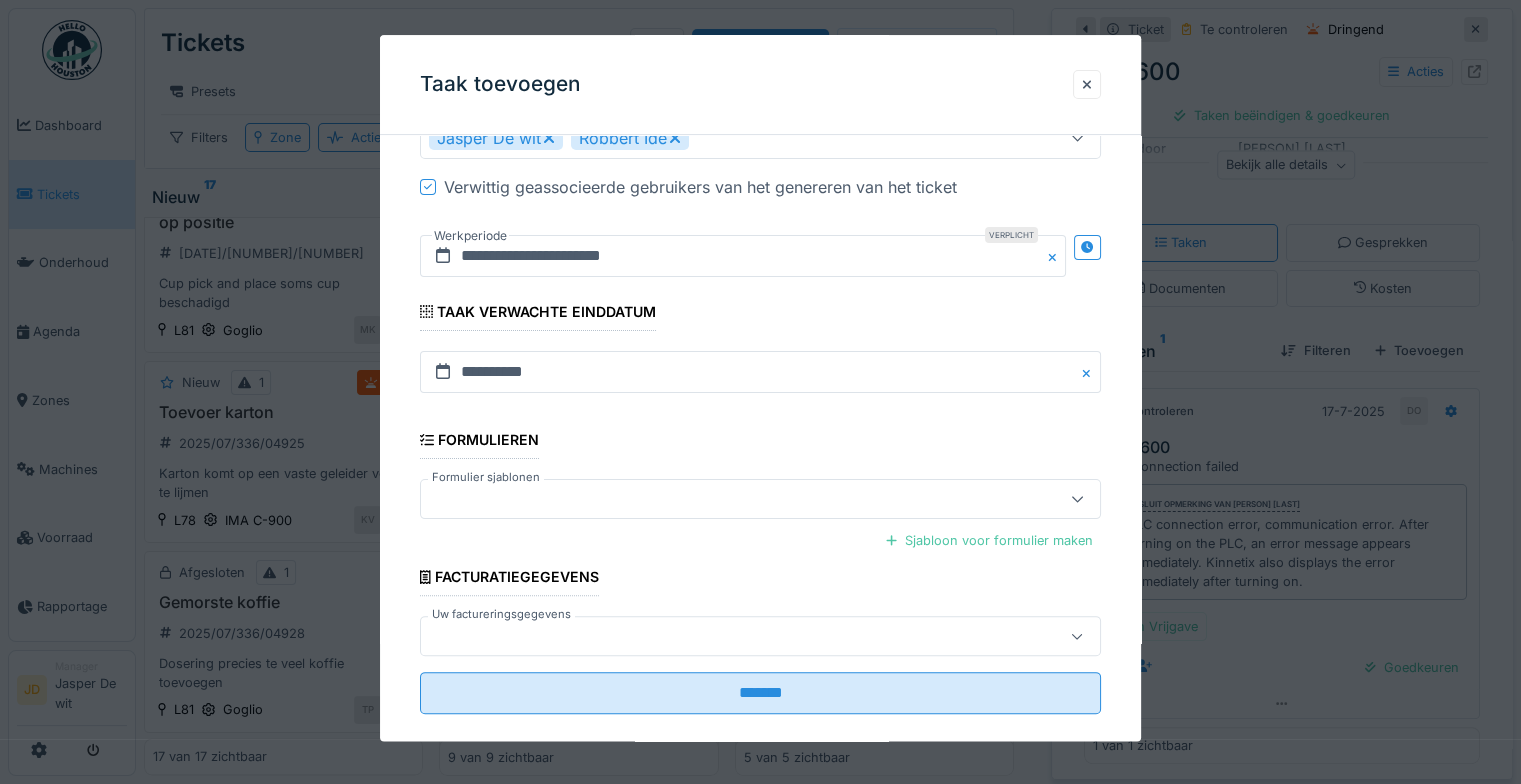 scroll, scrollTop: 433, scrollLeft: 0, axis: vertical 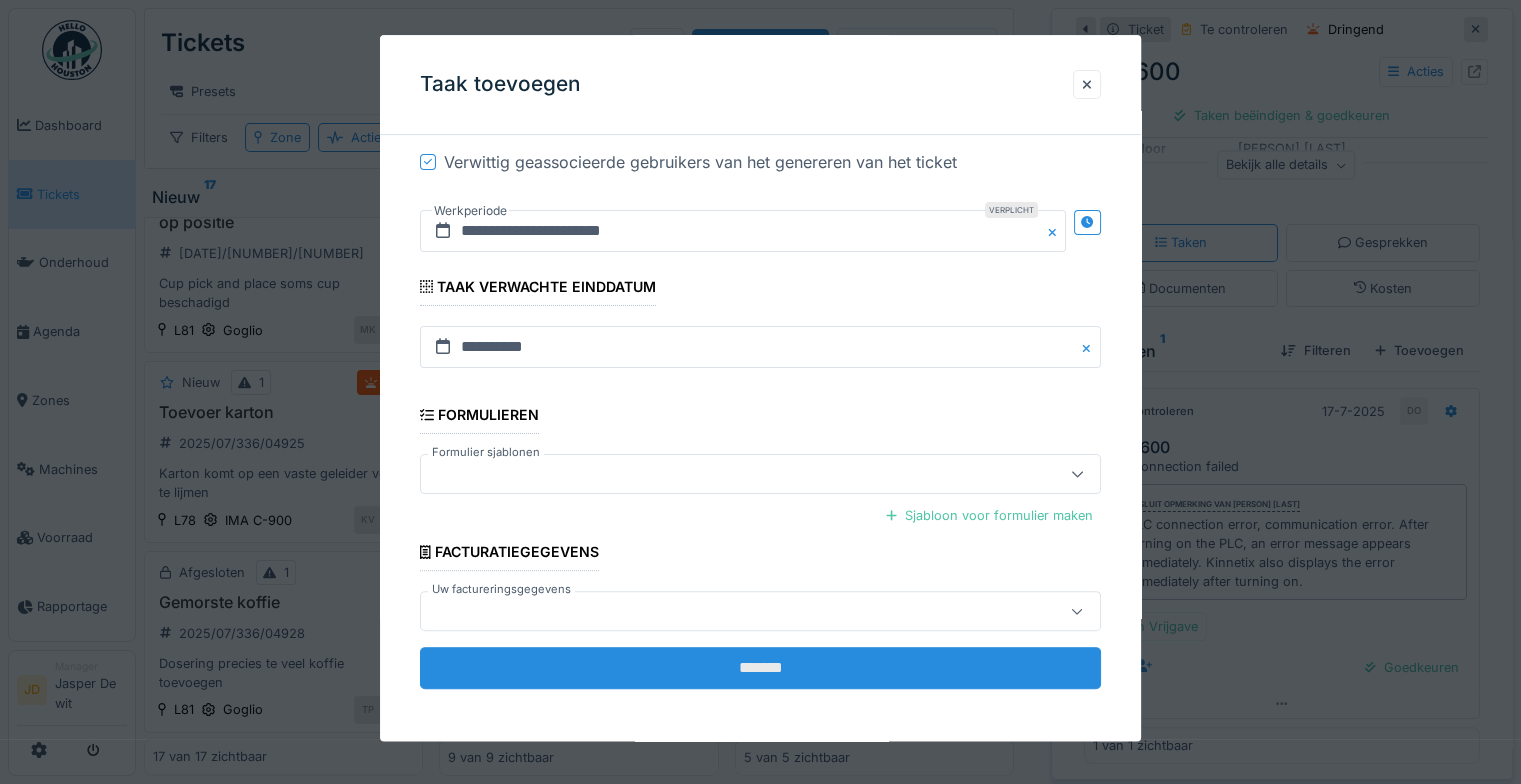click on "*******" at bounding box center (760, 669) 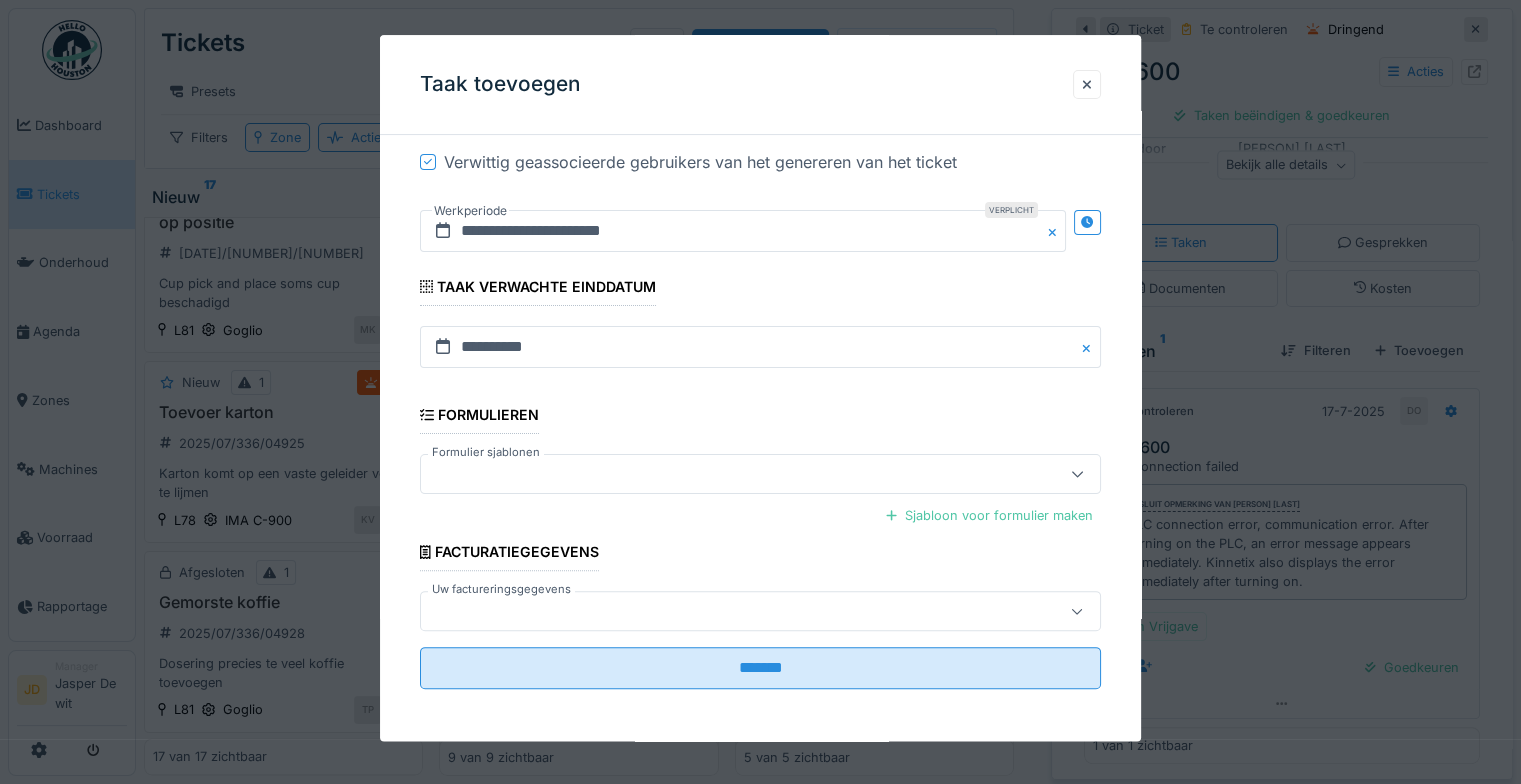 scroll, scrollTop: 0, scrollLeft: 0, axis: both 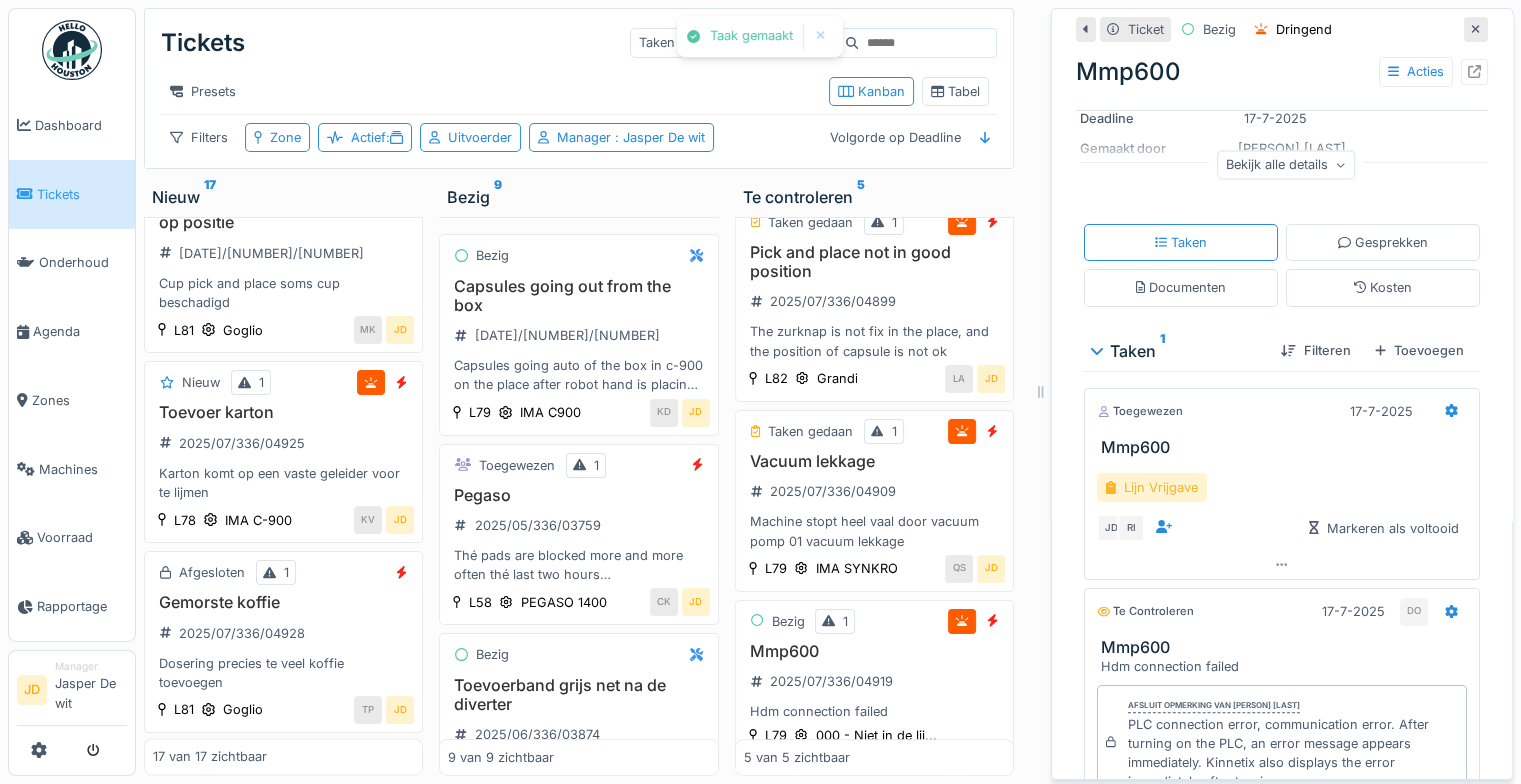 click on "Lijn Vrijgave" at bounding box center (1152, 487) 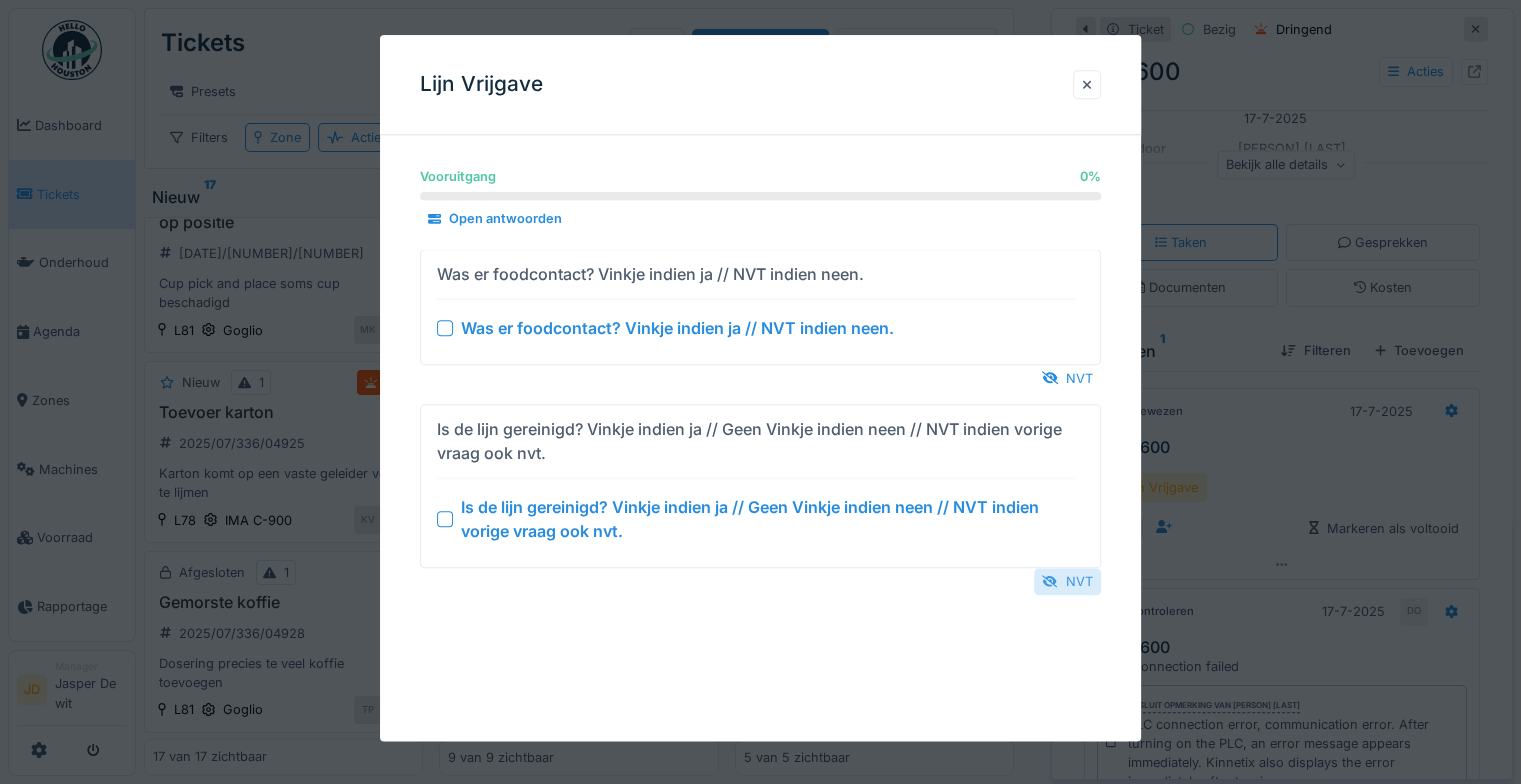 click on "NVT" at bounding box center [1067, 581] 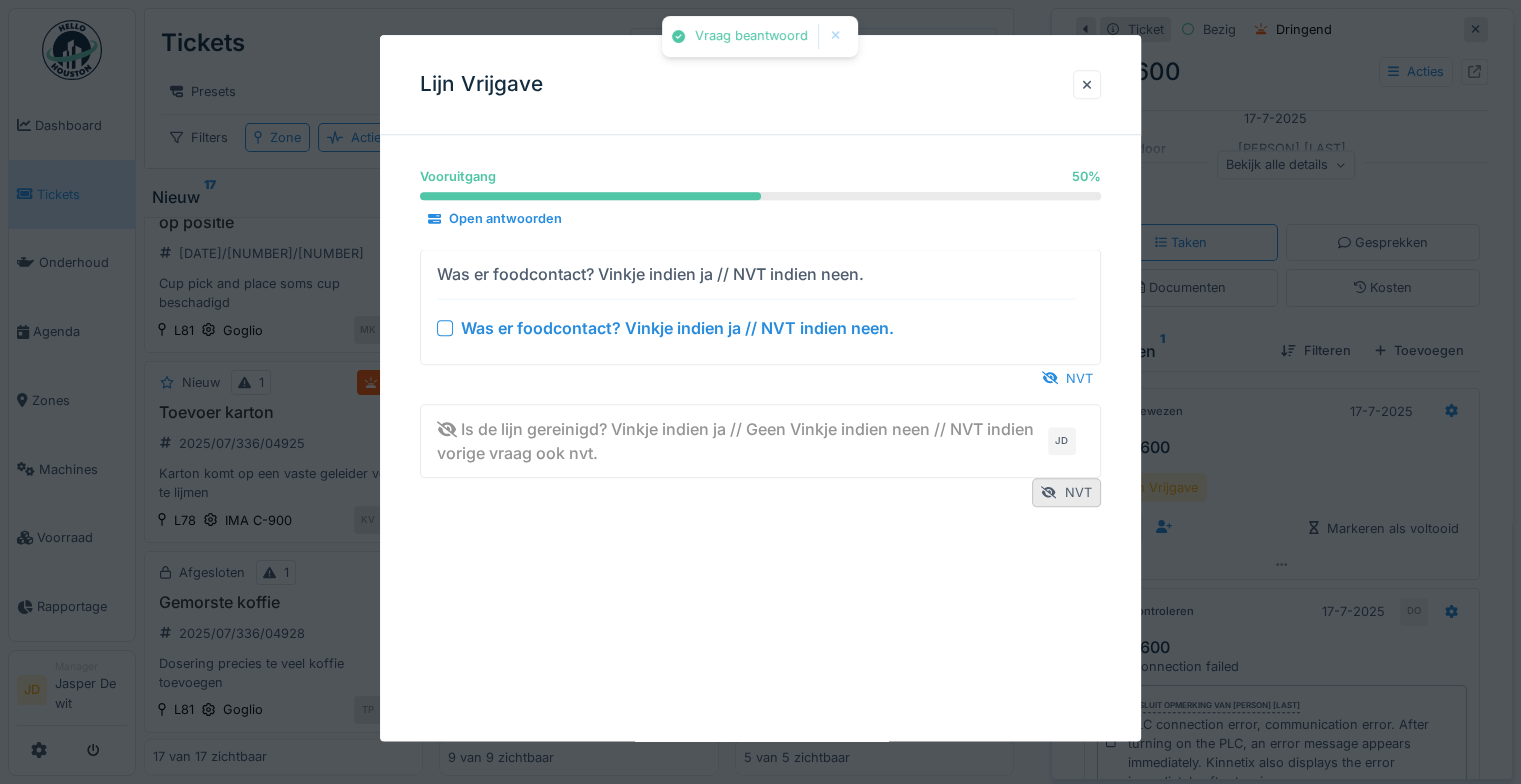 click on "Was er foodcontact?
Vinkje indien ja //
NVT indien neen.   Was er foodcontact?
Vinkje indien ja //
NVT indien neen." at bounding box center [760, 307] 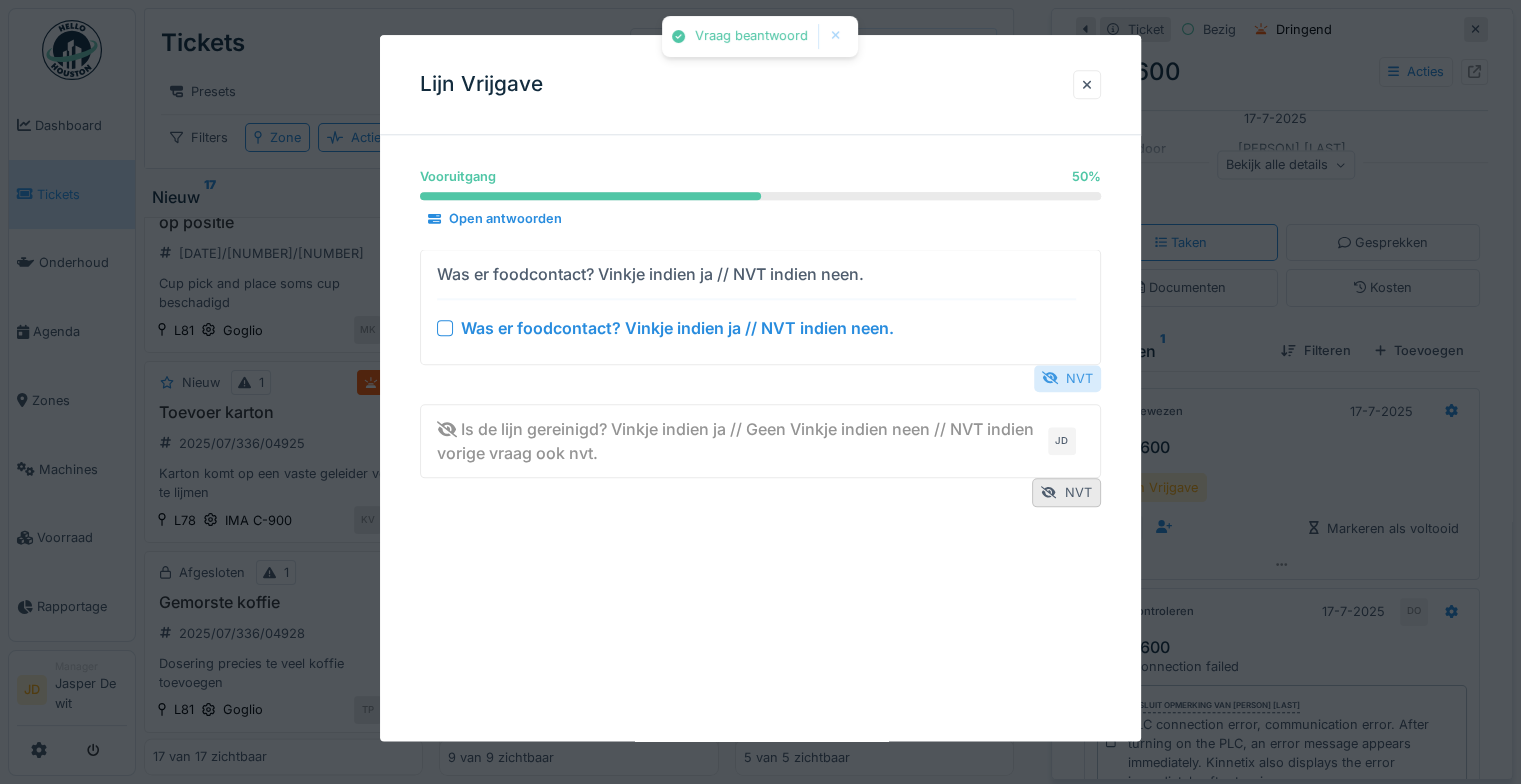 click on "NVT" at bounding box center [1067, 378] 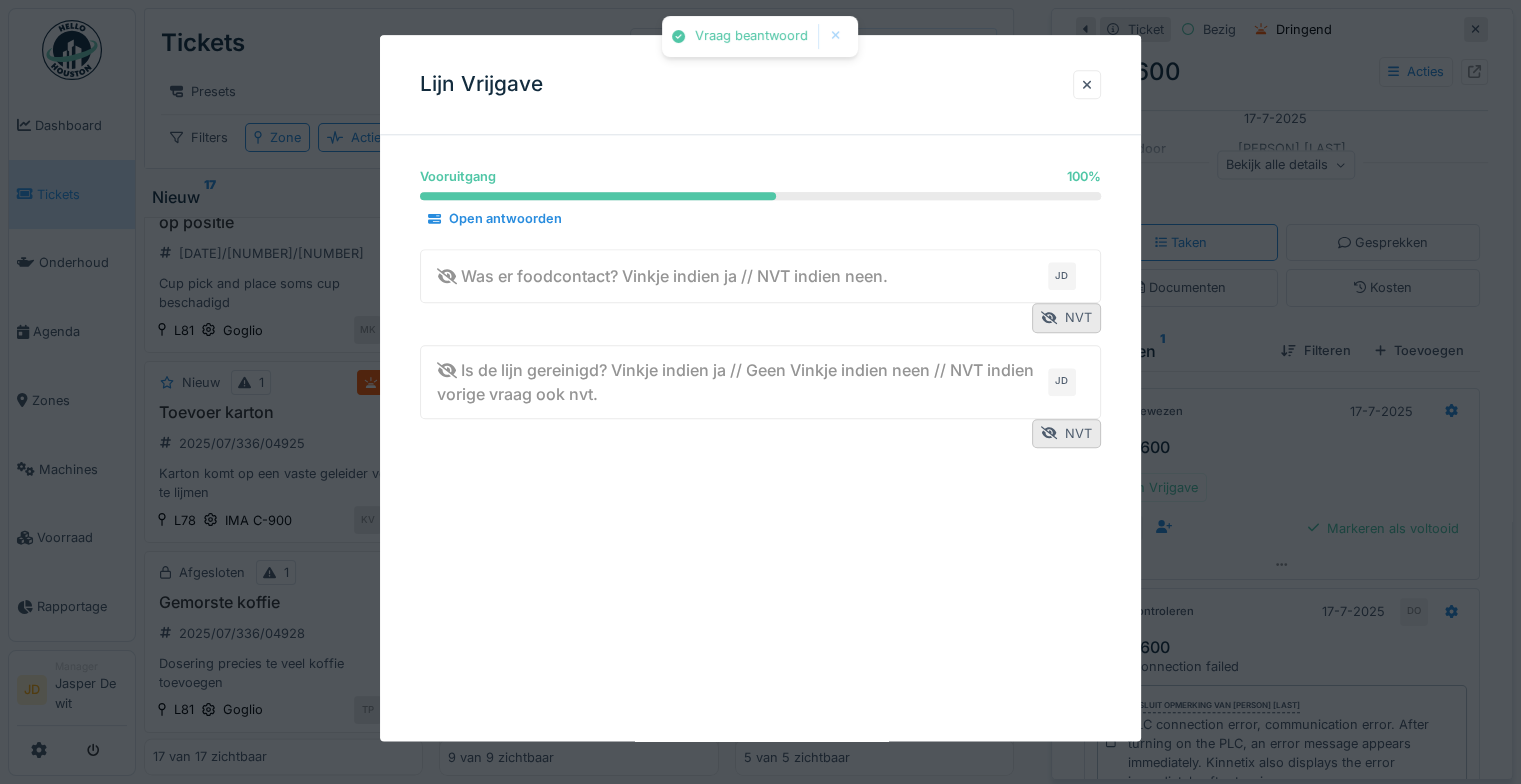 drag, startPoint x: 1385, startPoint y: 466, endPoint x: 1327, endPoint y: 492, distance: 63.560993 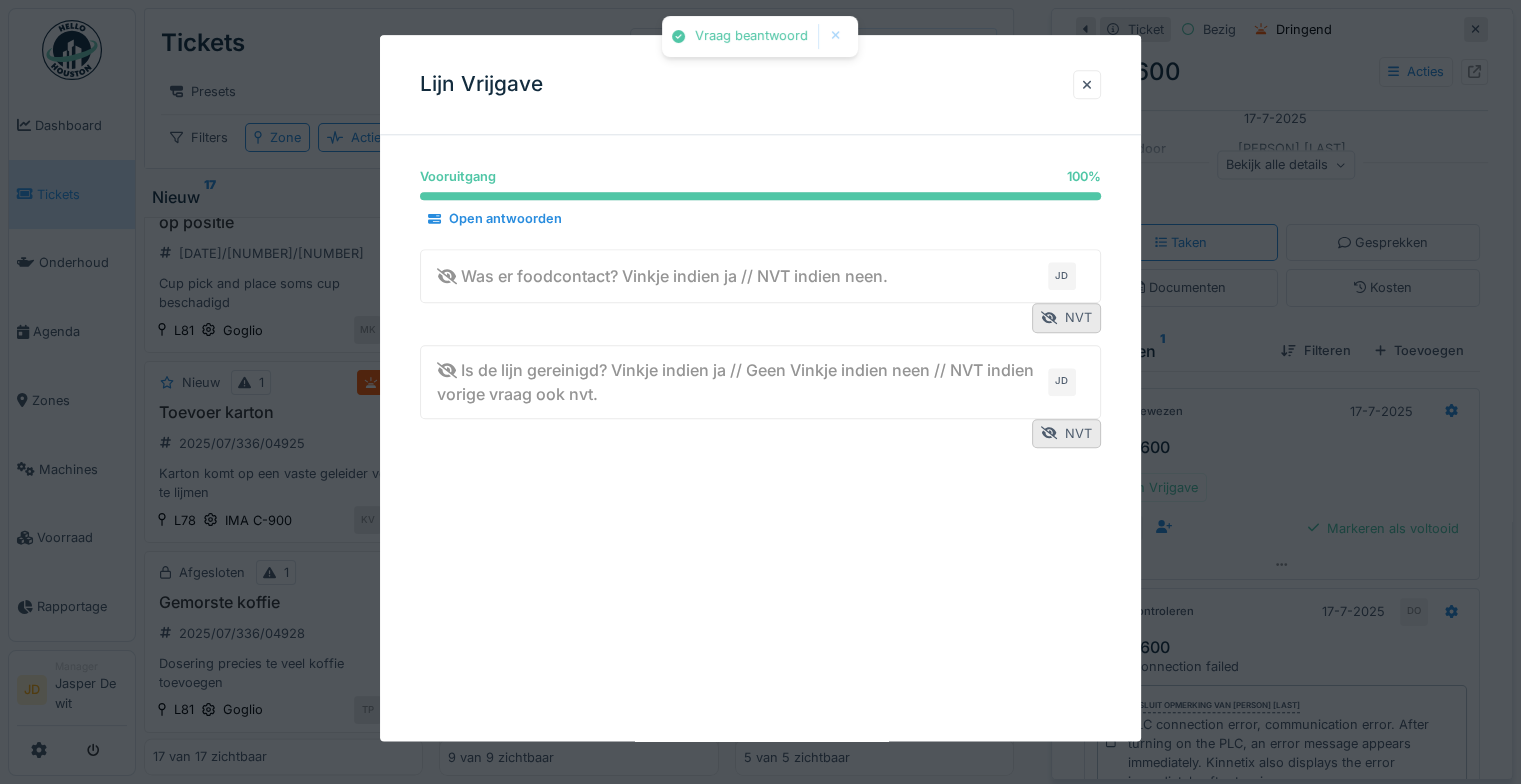 click at bounding box center (760, 392) 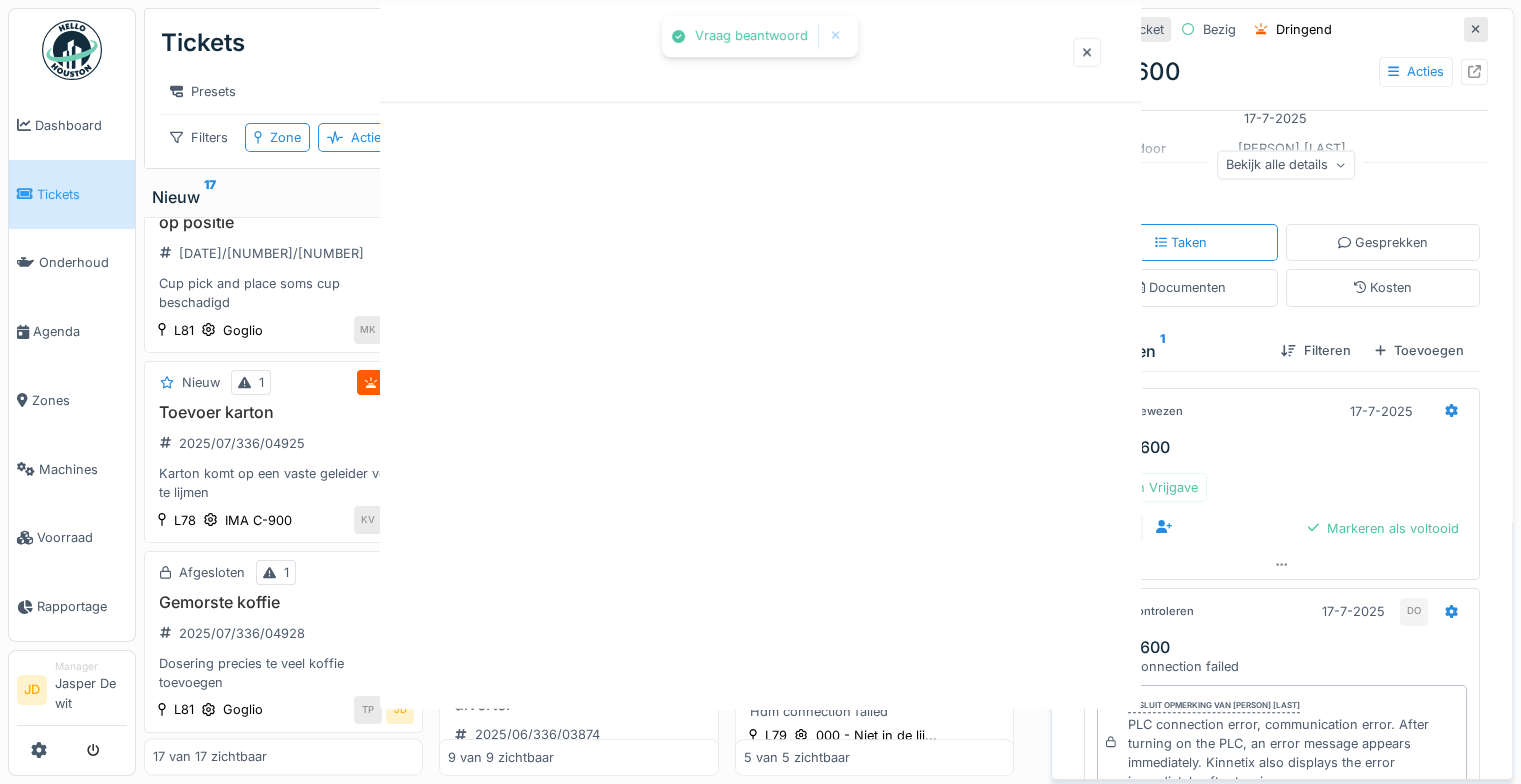 click at bounding box center (760, 392) 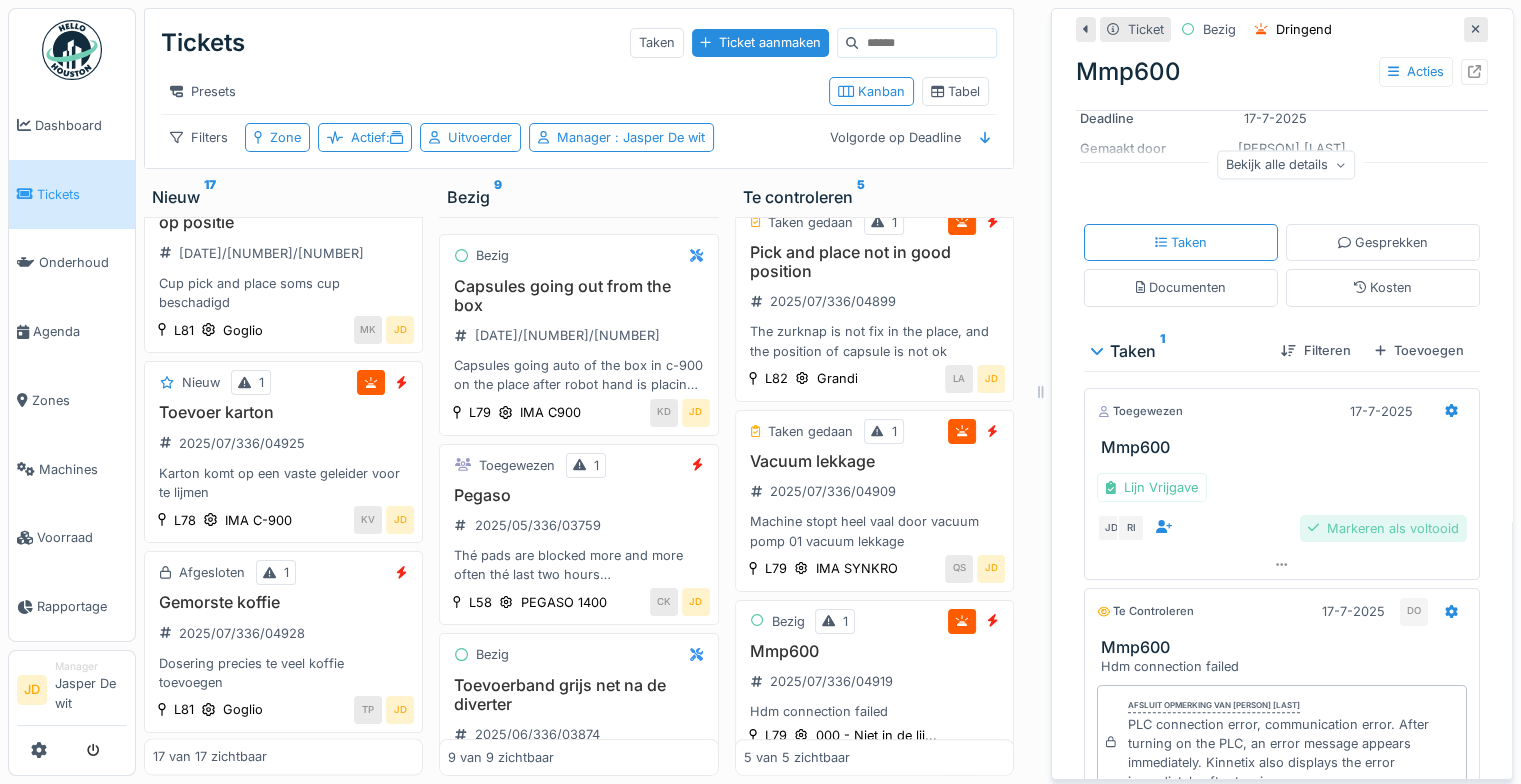 click on "Markeren als voltooid" at bounding box center [1383, 528] 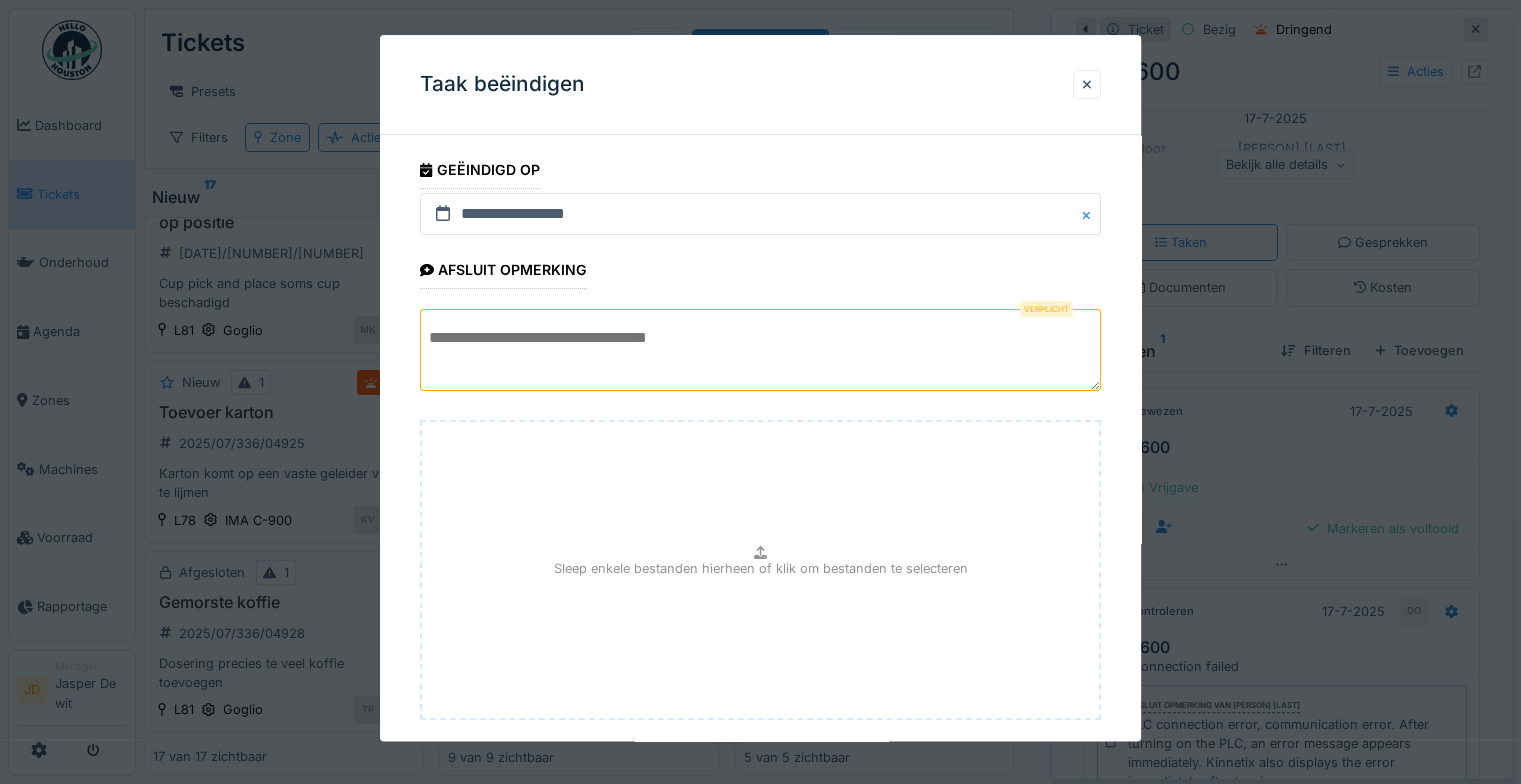 click at bounding box center [760, 350] 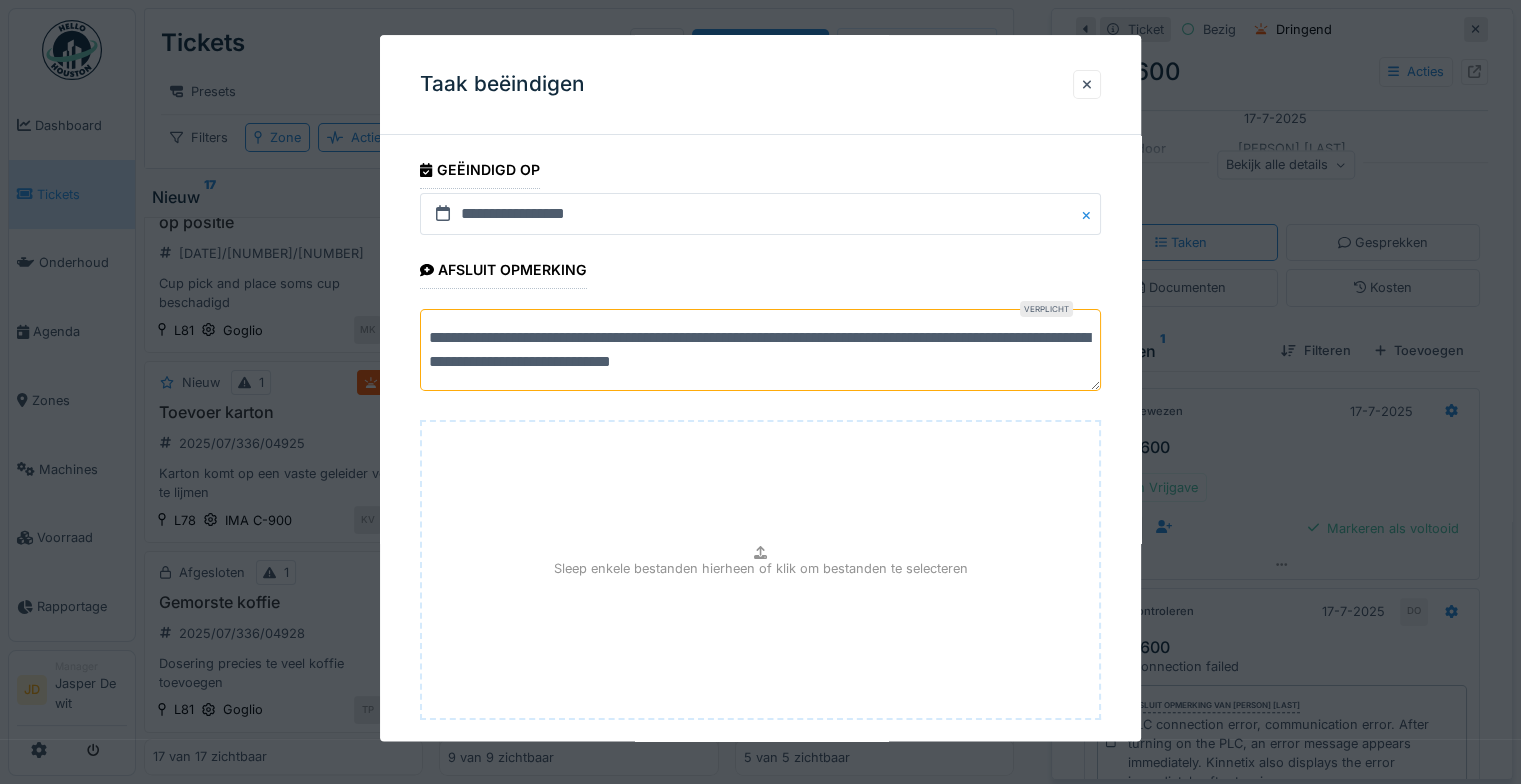 click on "**********" at bounding box center (760, 350) 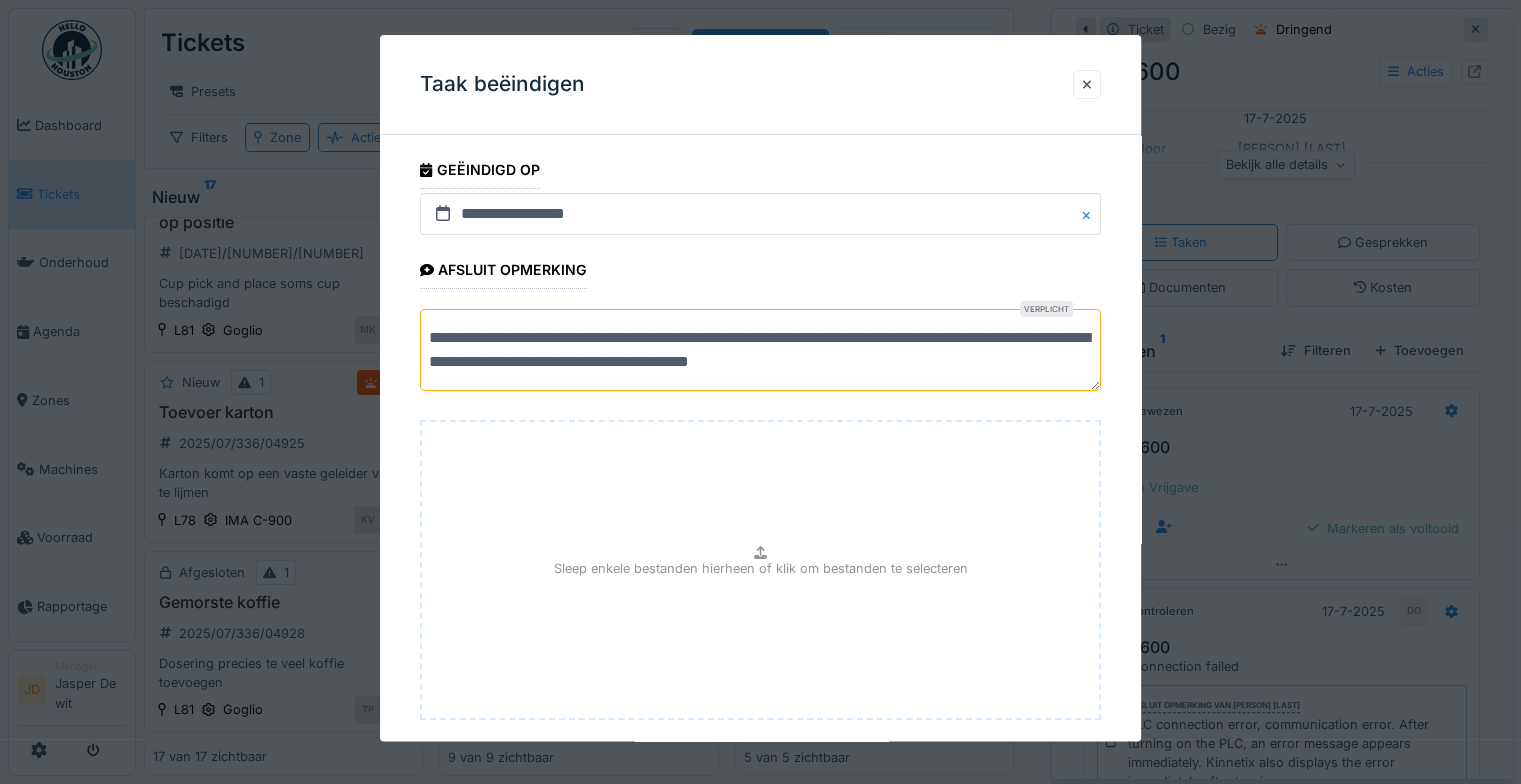 click on "**********" at bounding box center (760, 350) 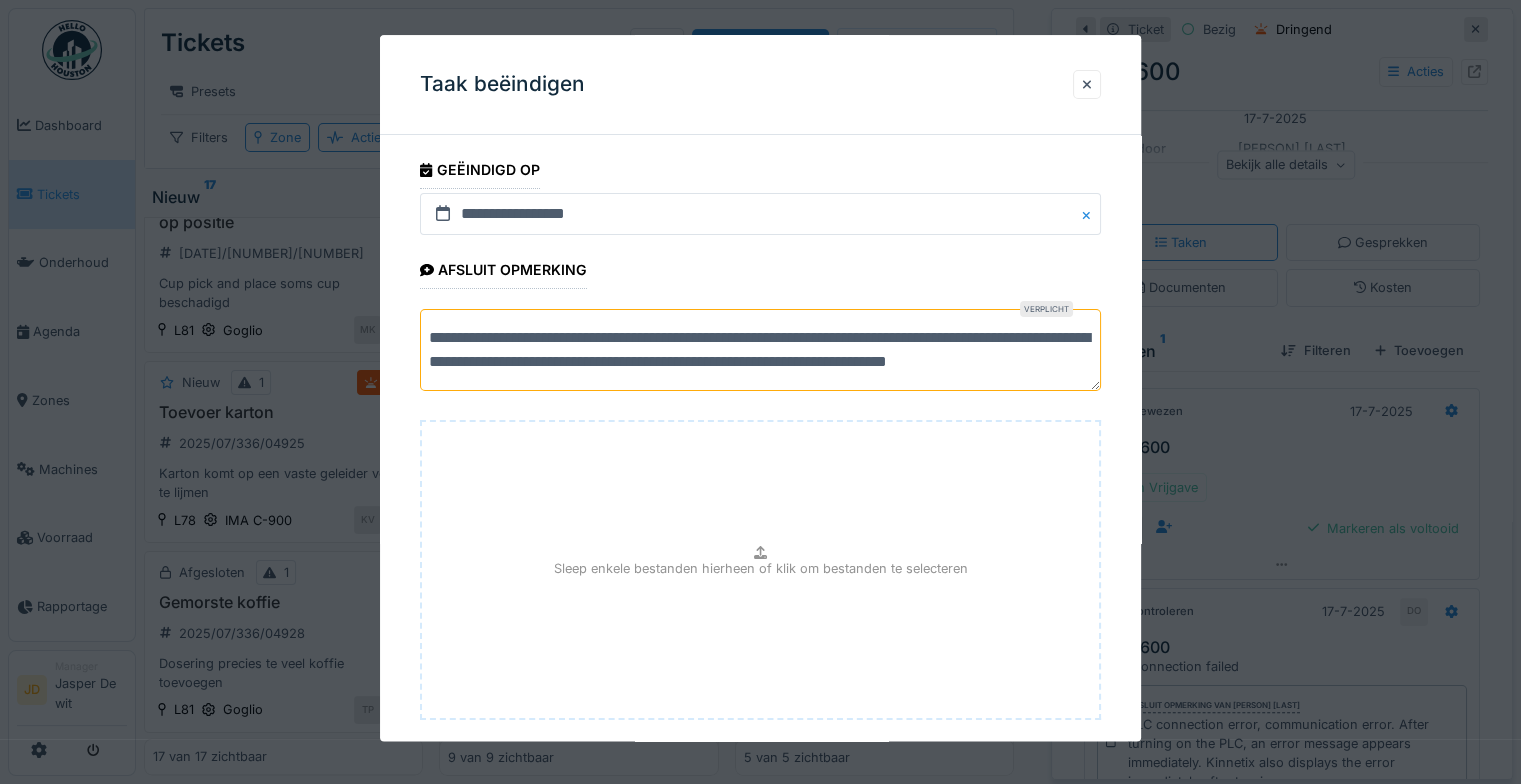click on "**********" at bounding box center (760, 350) 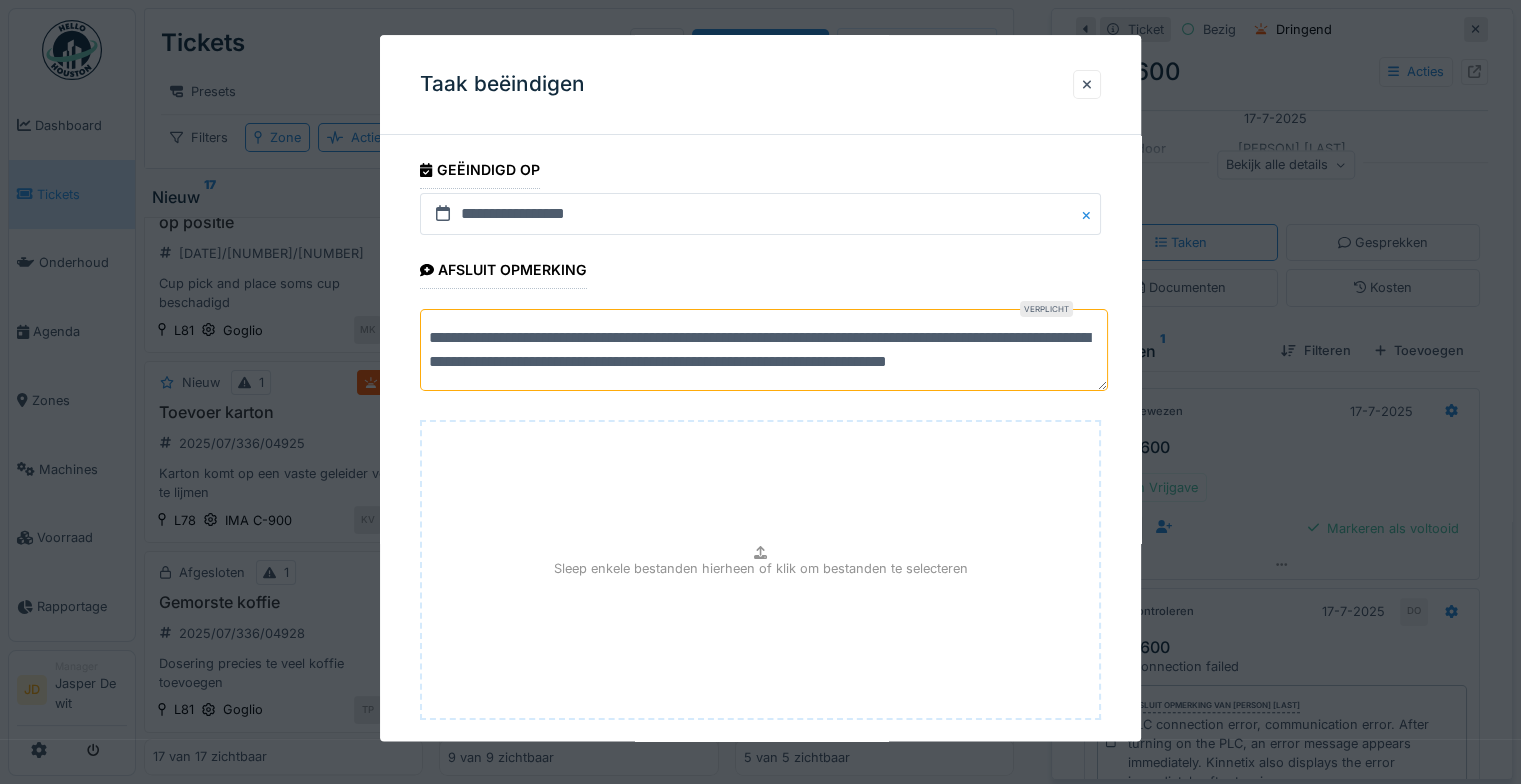 click on "**********" at bounding box center [764, 350] 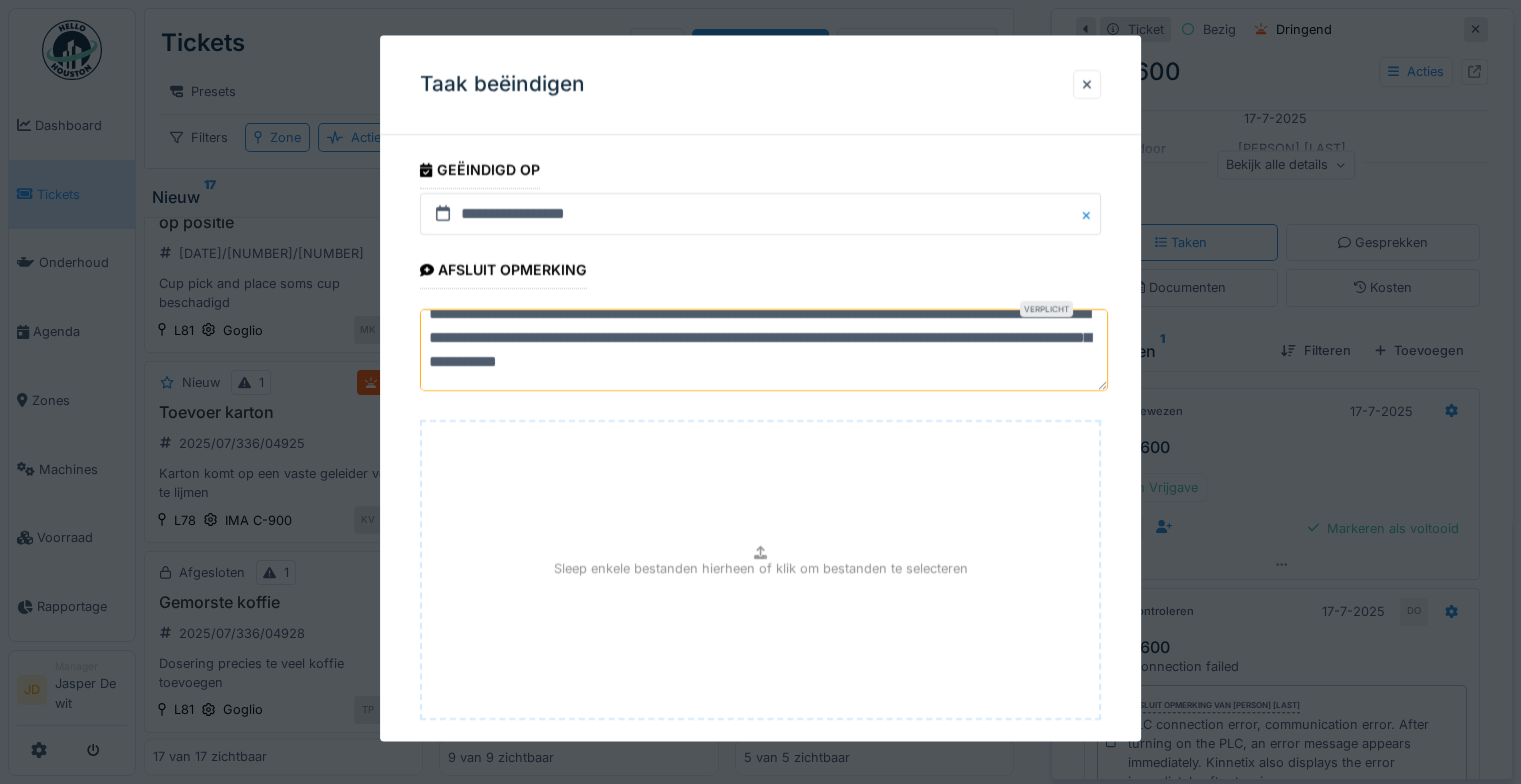 scroll, scrollTop: 108, scrollLeft: 0, axis: vertical 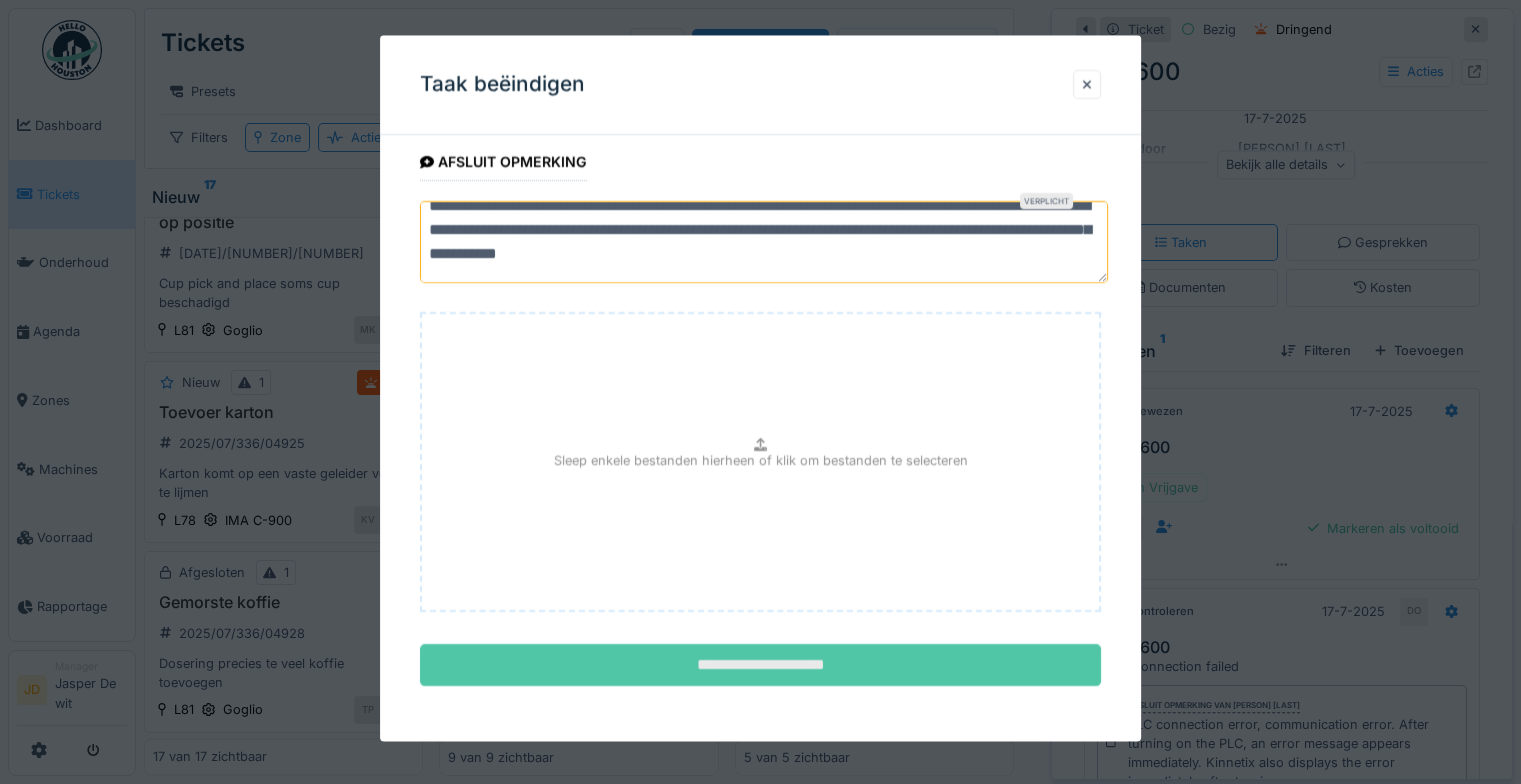 type on "**********" 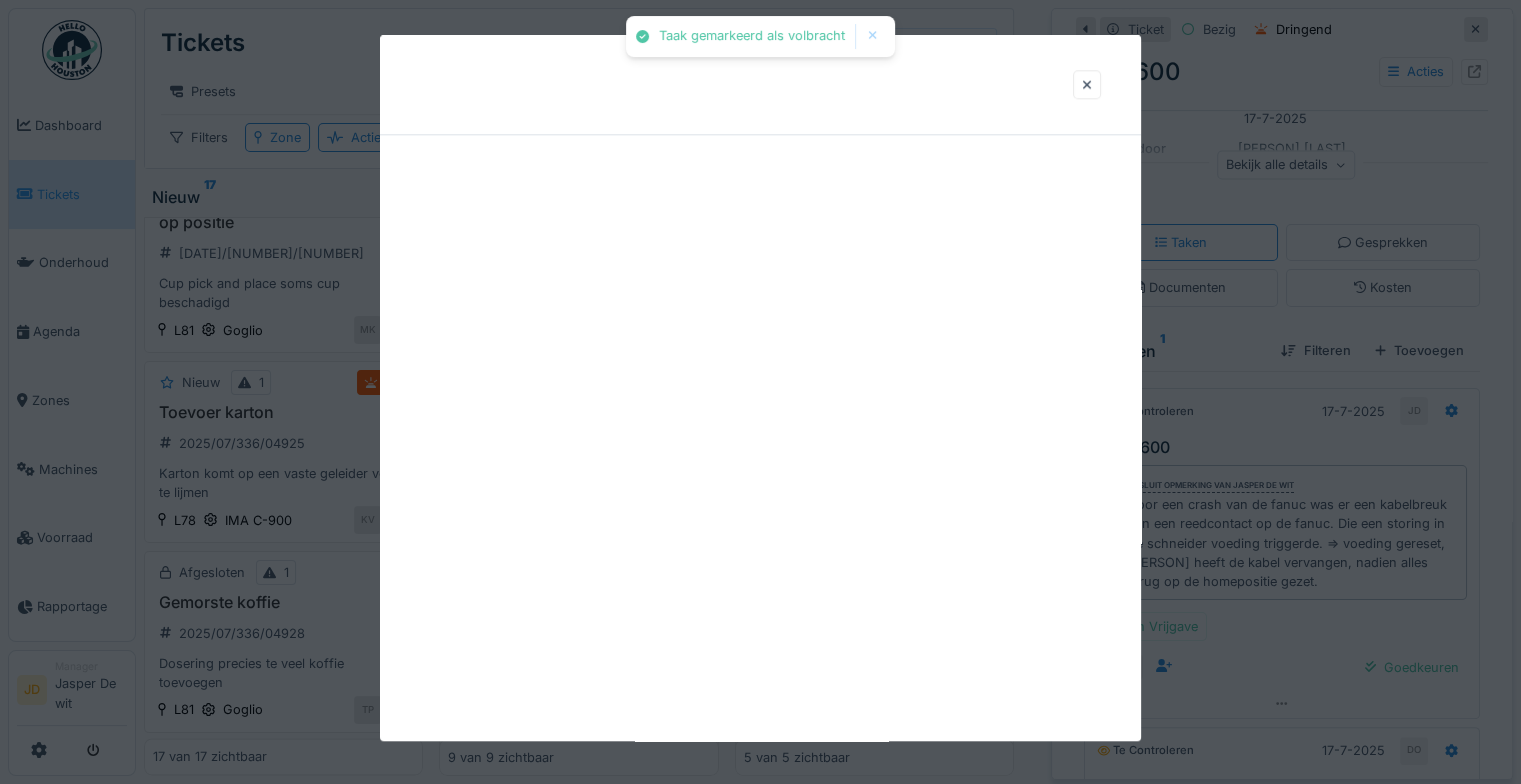 scroll, scrollTop: 0, scrollLeft: 0, axis: both 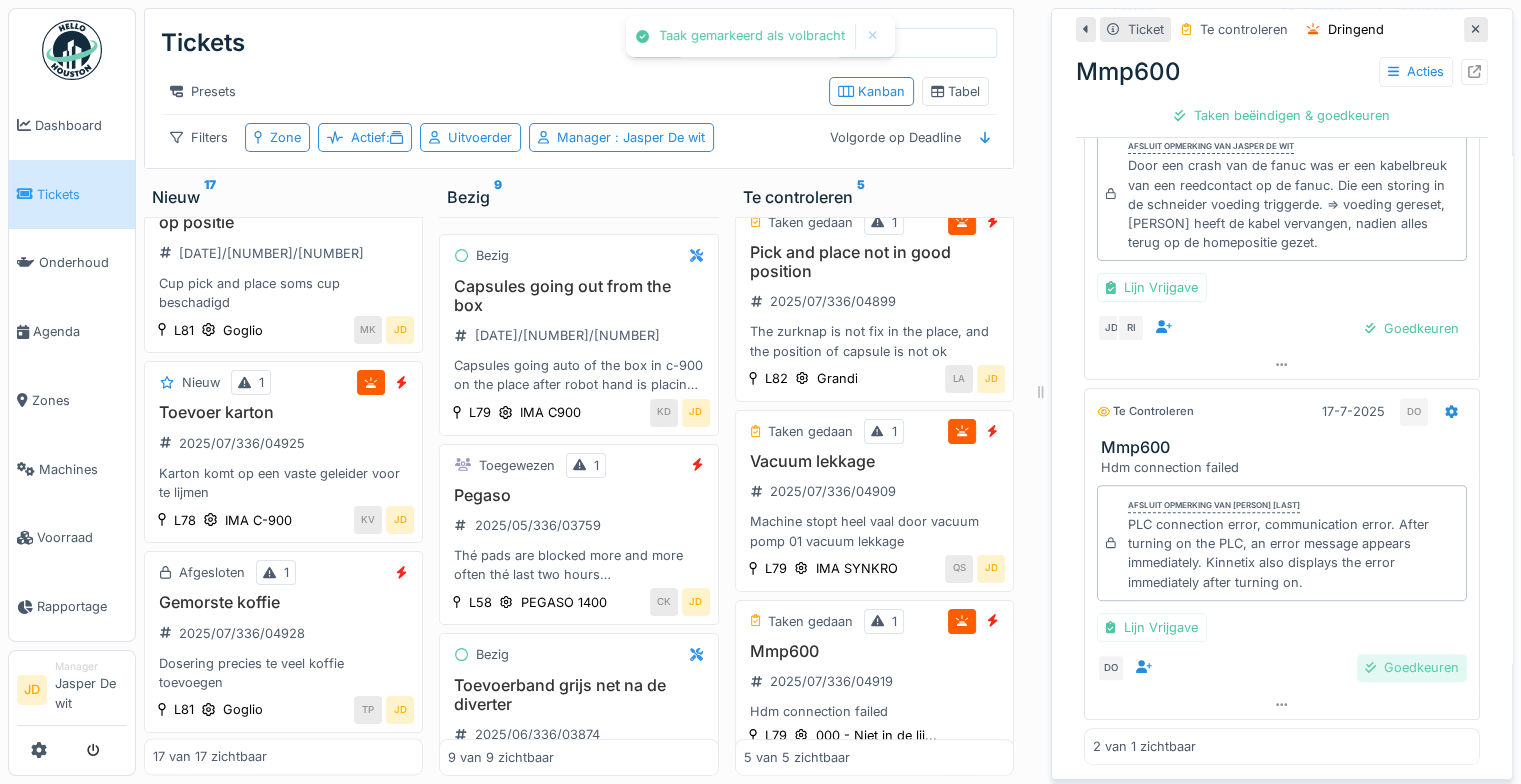 click on "Goedkeuren" at bounding box center [1412, 667] 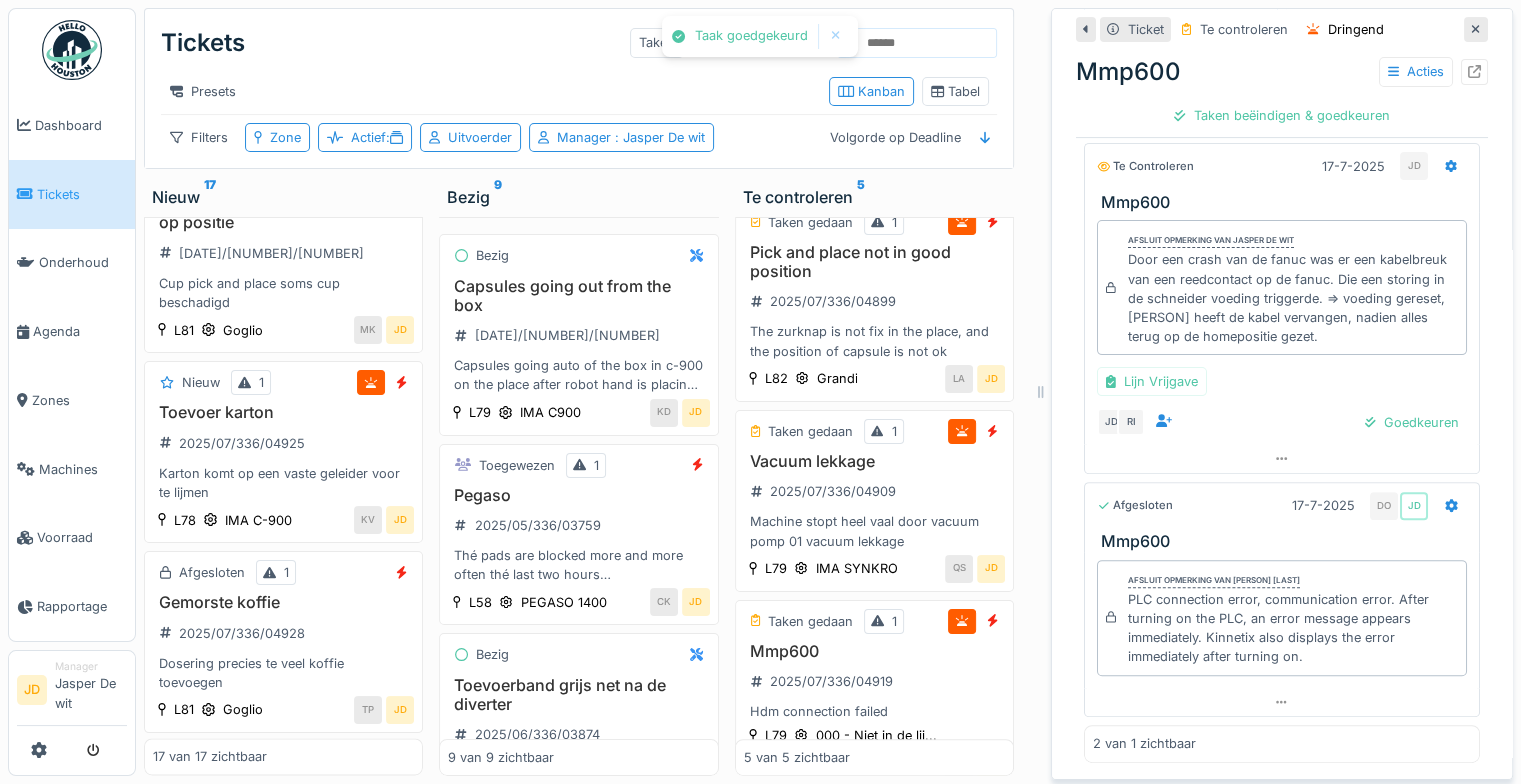 scroll, scrollTop: 520, scrollLeft: 0, axis: vertical 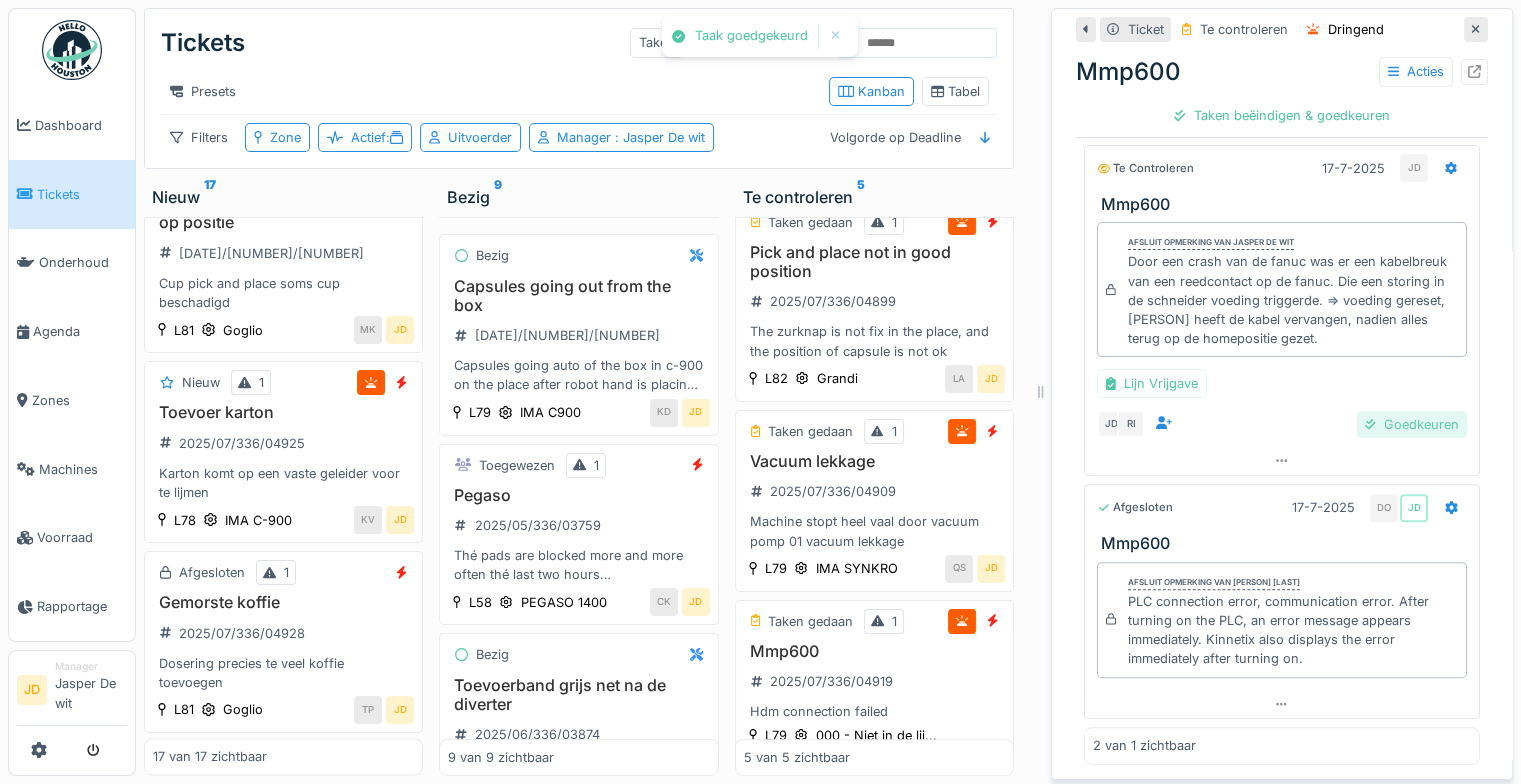 click on "Goedkeuren" at bounding box center [1412, 424] 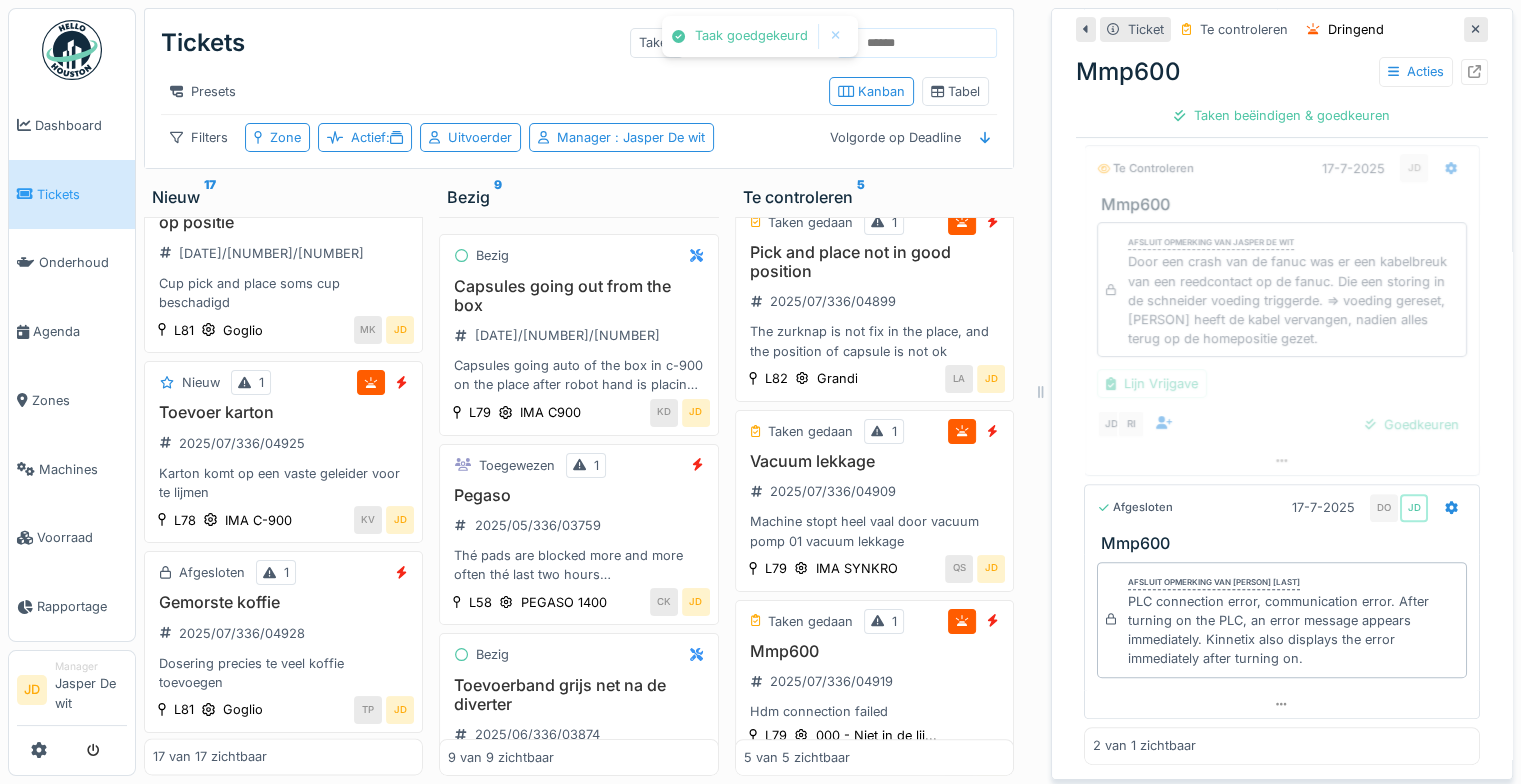 scroll, scrollTop: 443, scrollLeft: 0, axis: vertical 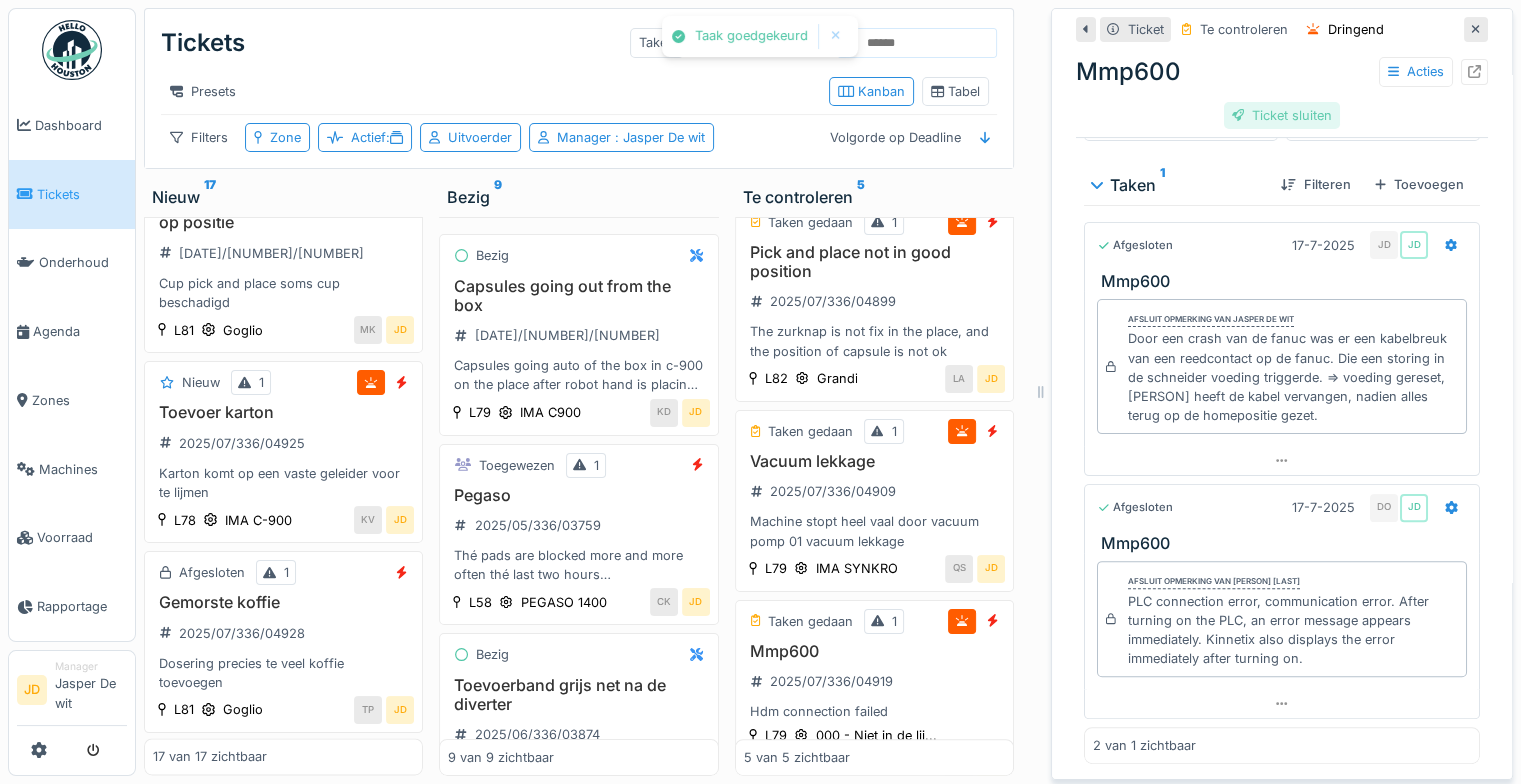 click on "Ticket sluiten" at bounding box center (1282, 115) 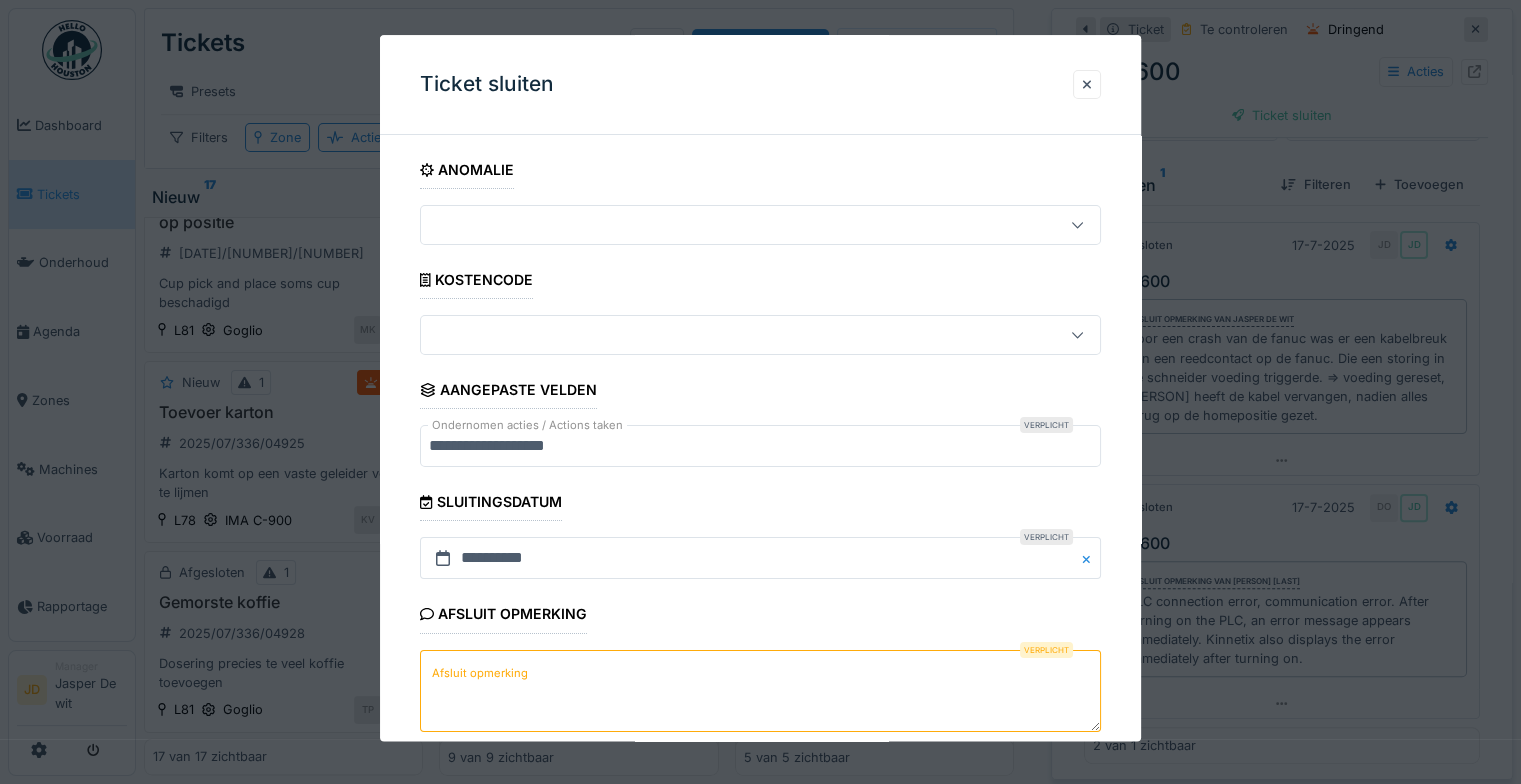 click on "Afsluit opmerking" at bounding box center (760, 691) 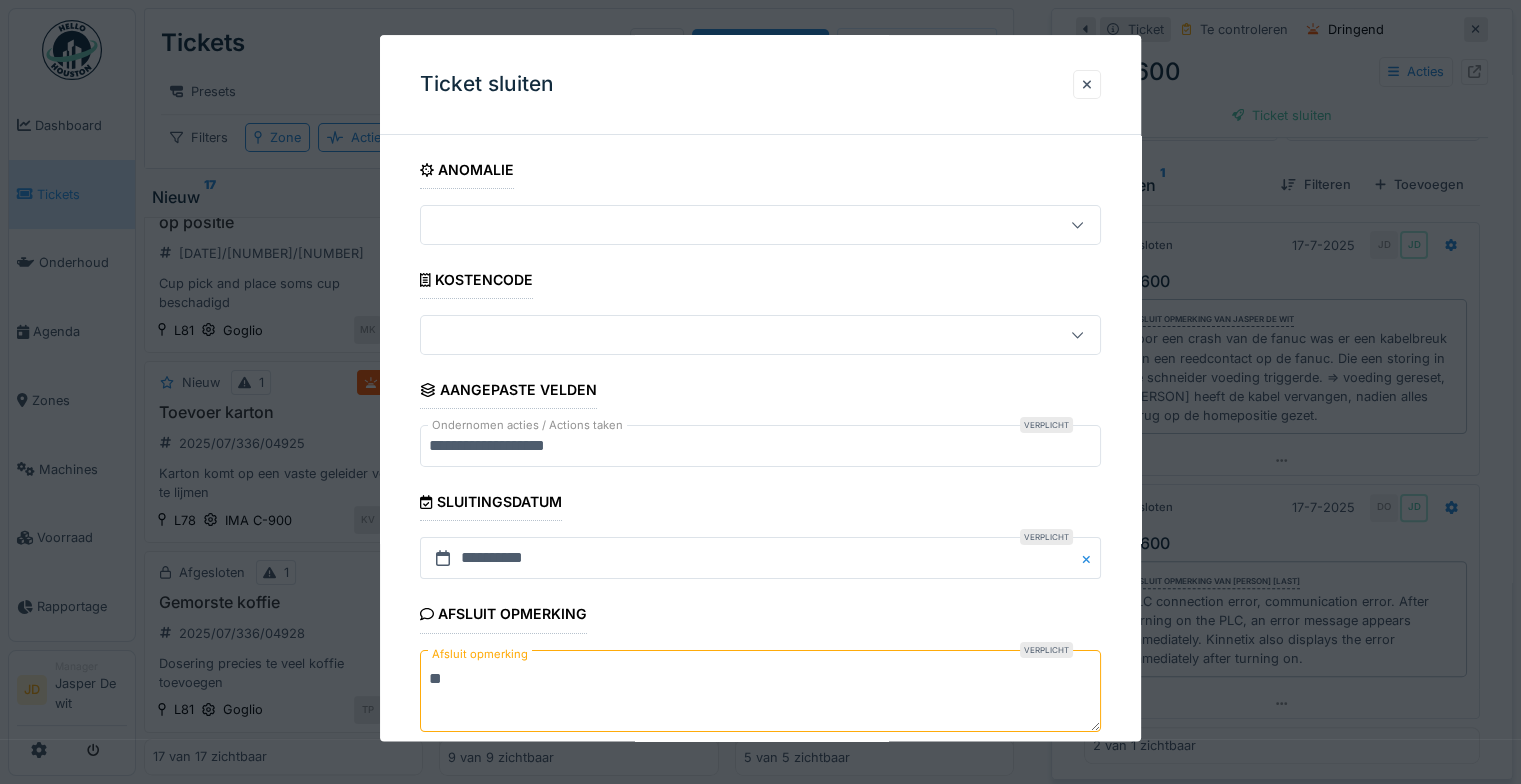scroll, scrollTop: 107, scrollLeft: 0, axis: vertical 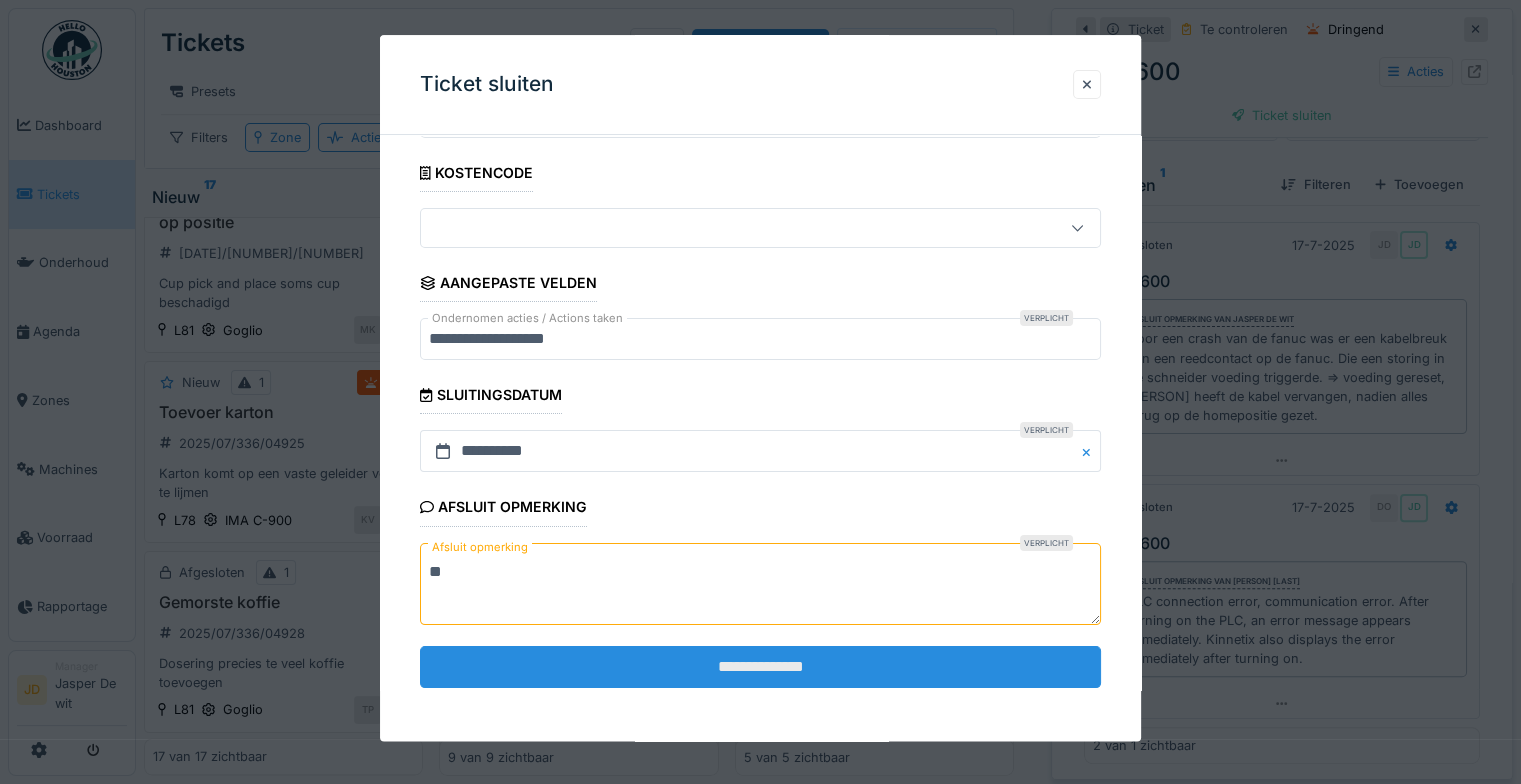type on "**" 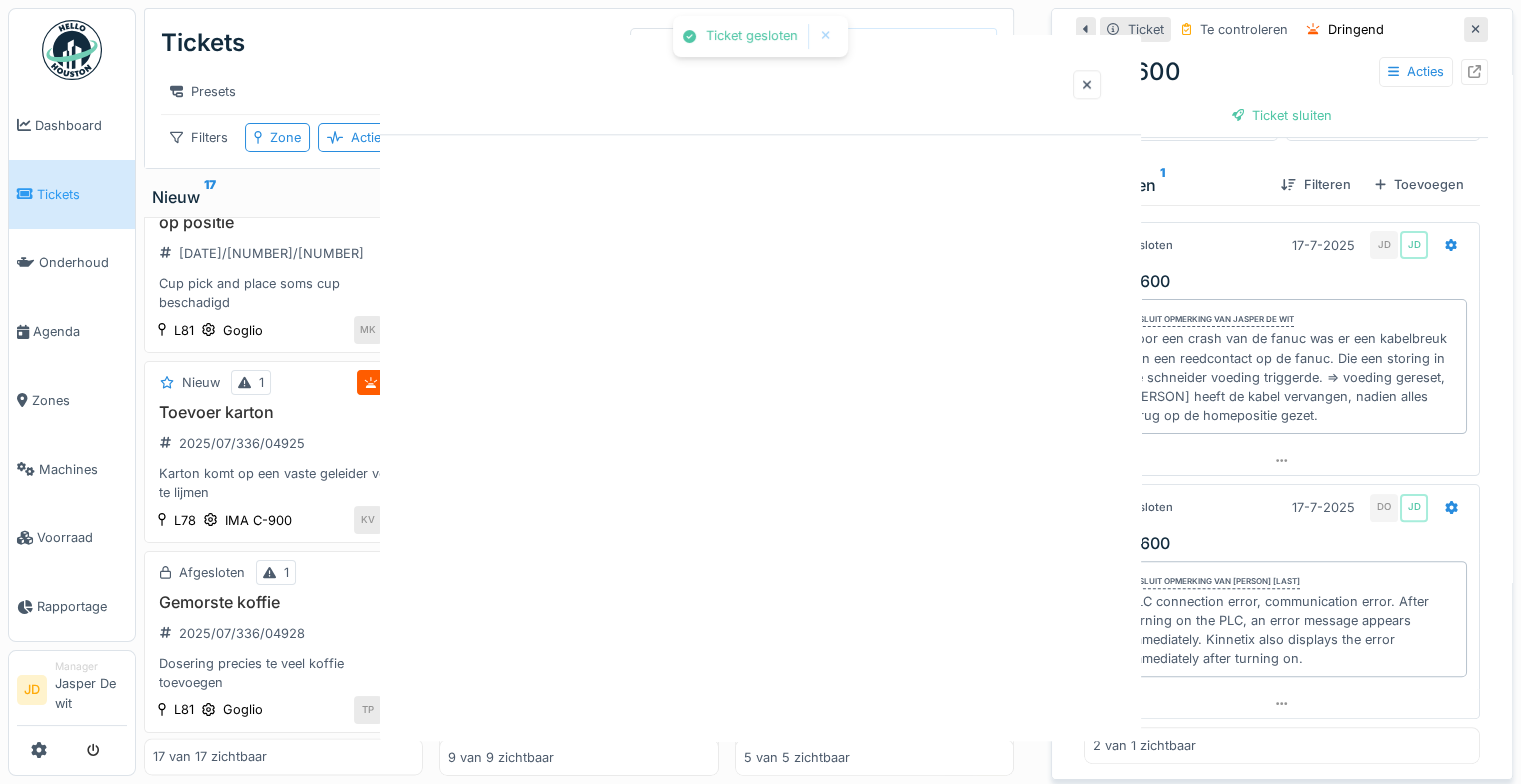 scroll, scrollTop: 0, scrollLeft: 0, axis: both 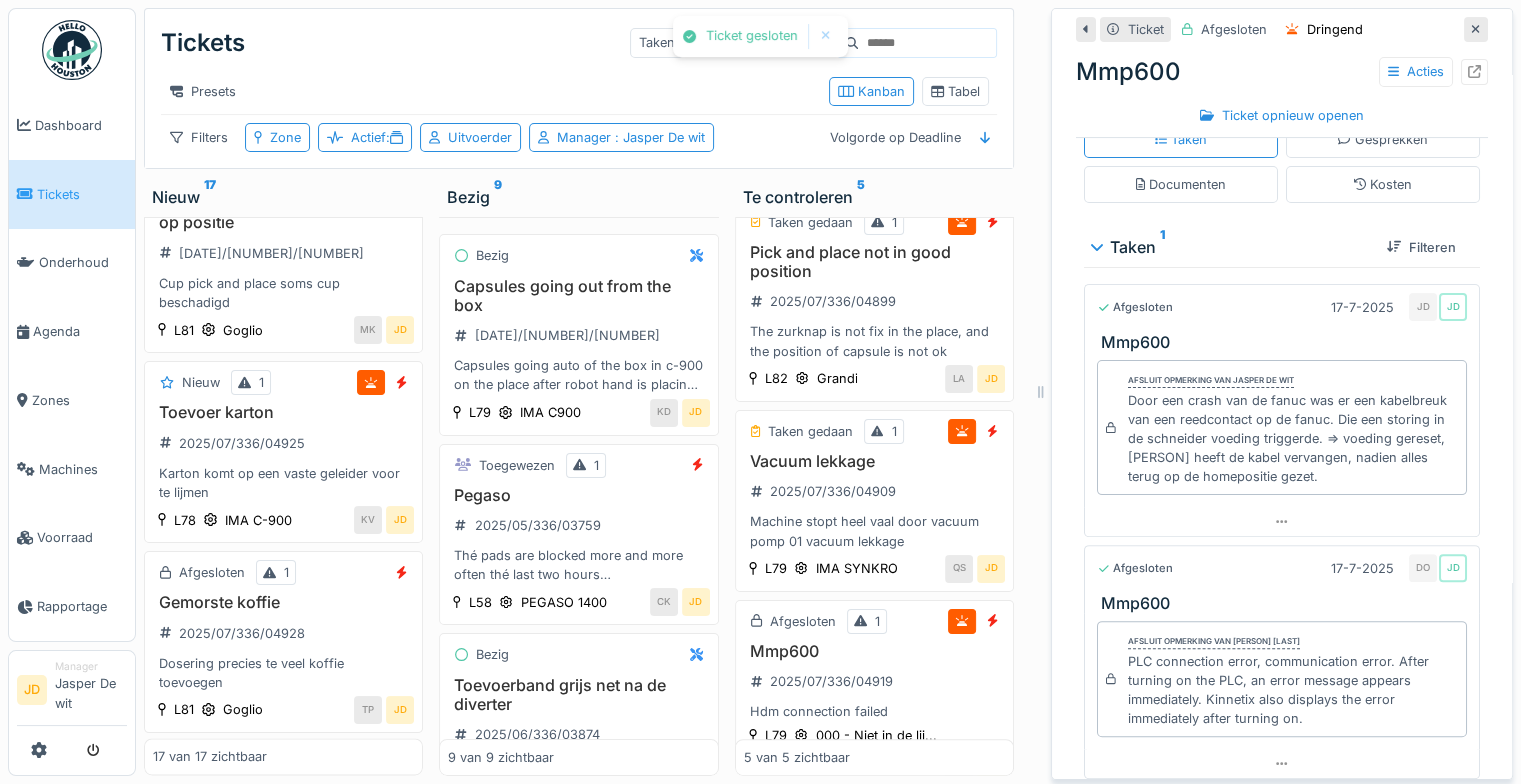 click at bounding box center (1476, 29) 